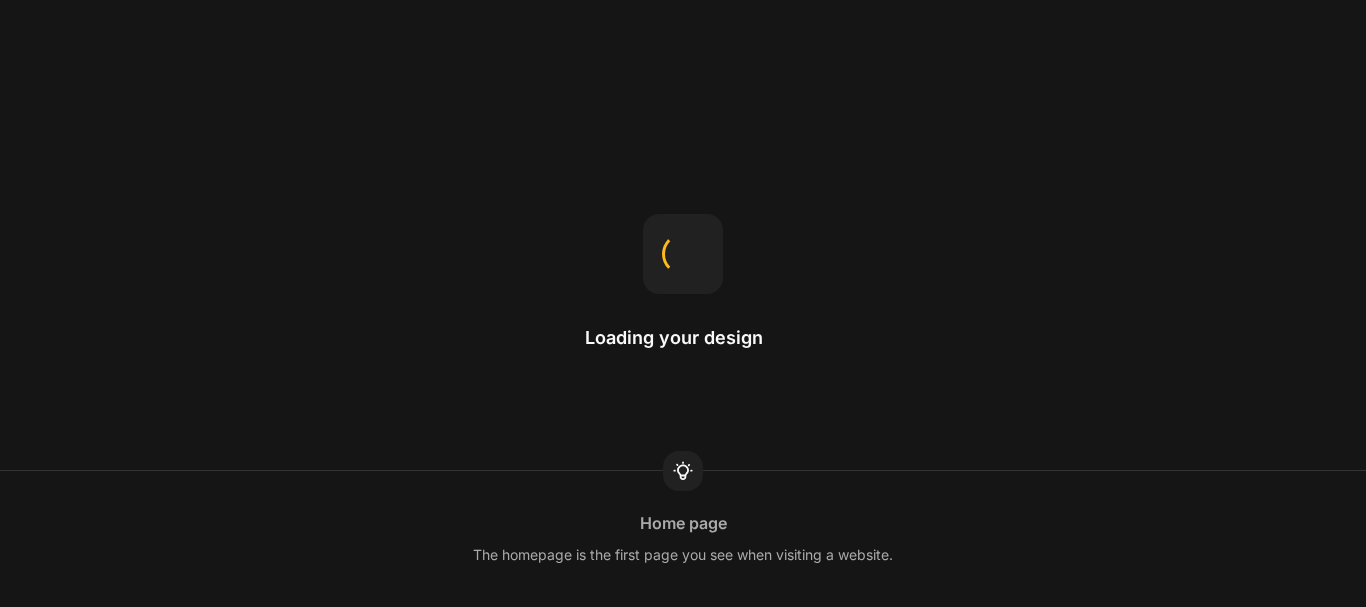 scroll, scrollTop: 0, scrollLeft: 0, axis: both 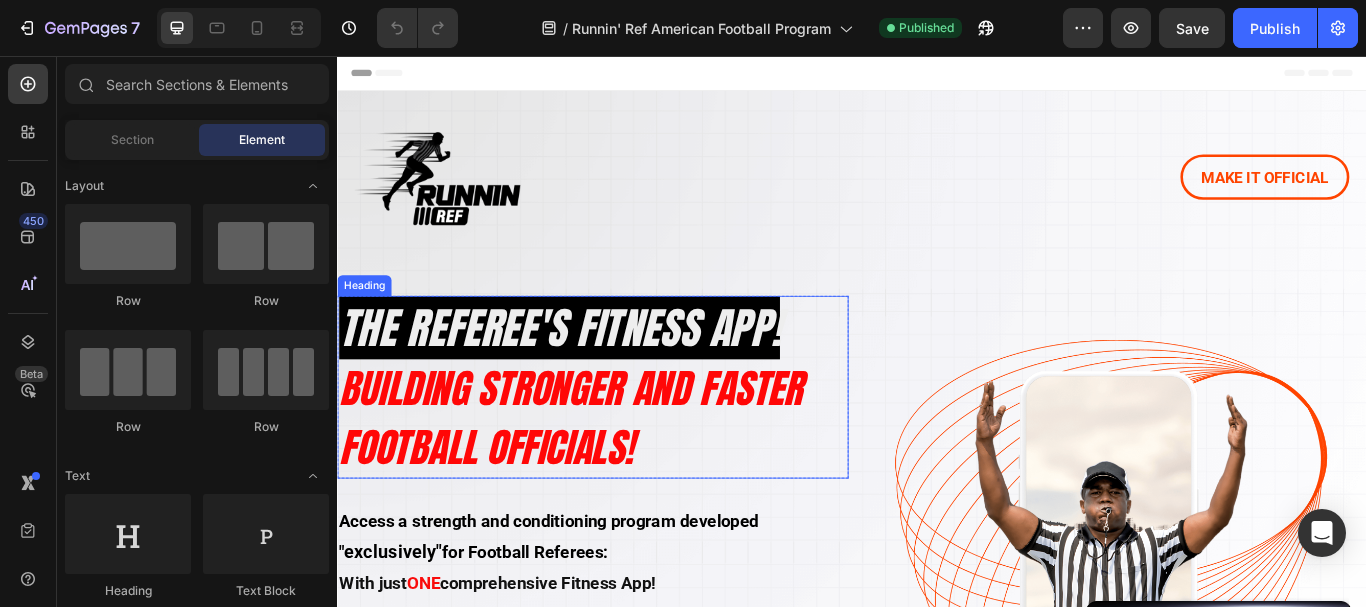 click on "bUILDING STRONGER AND FASTER" at bounding box center [609, 443] 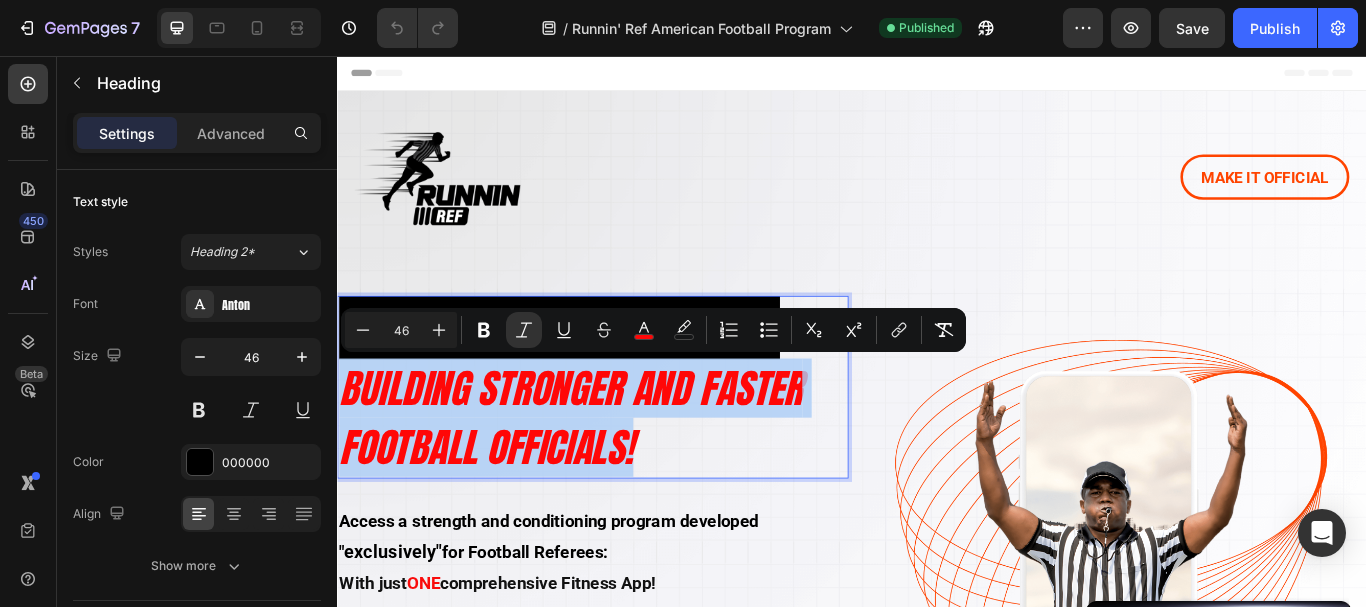 drag, startPoint x: 346, startPoint y: 438, endPoint x: 709, endPoint y: 497, distance: 367.76352 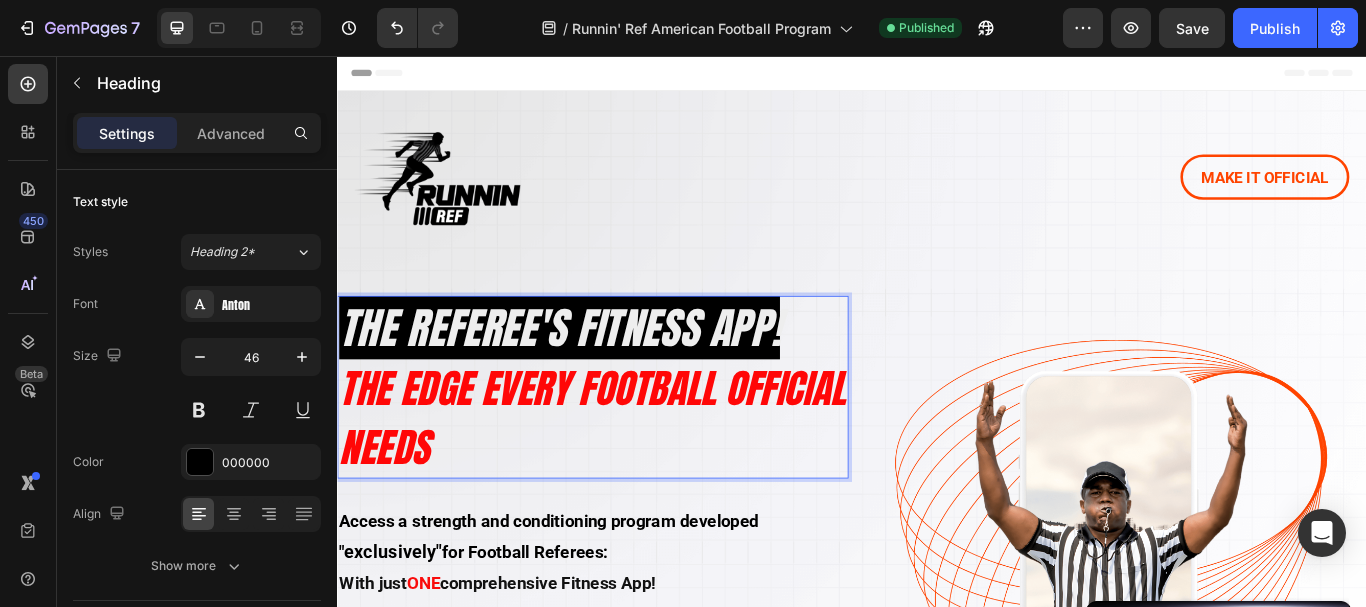 click on "The Edge Every Football Official Needs" at bounding box center (634, 478) 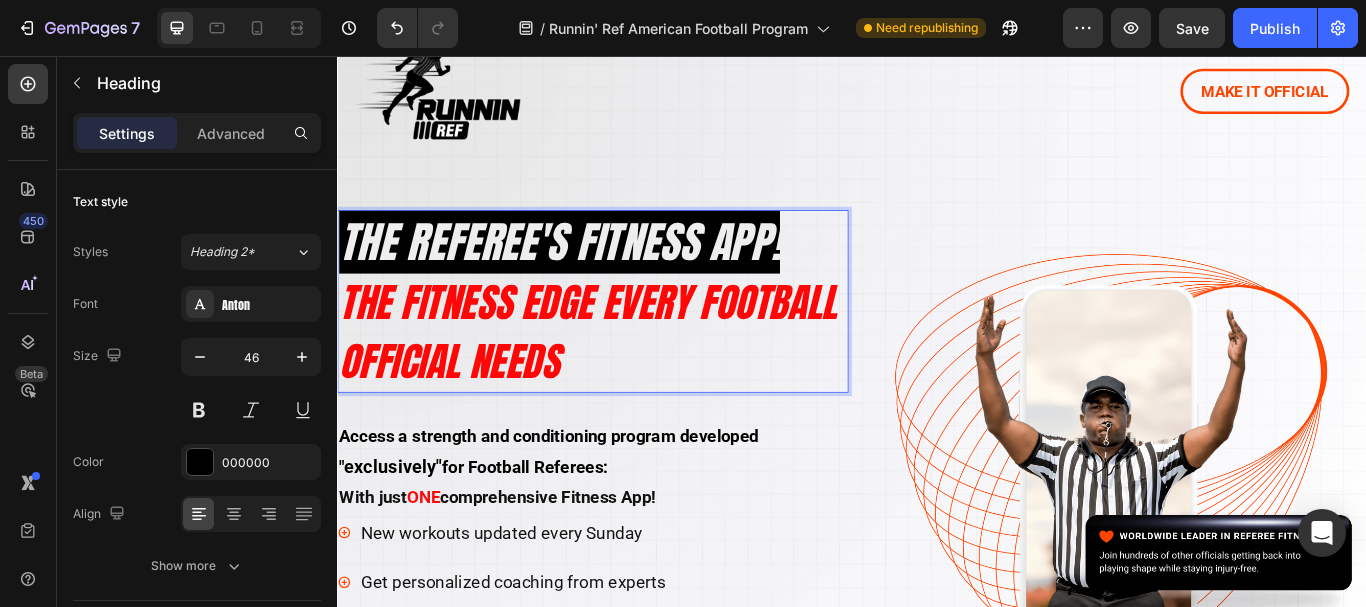 scroll, scrollTop: 200, scrollLeft: 0, axis: vertical 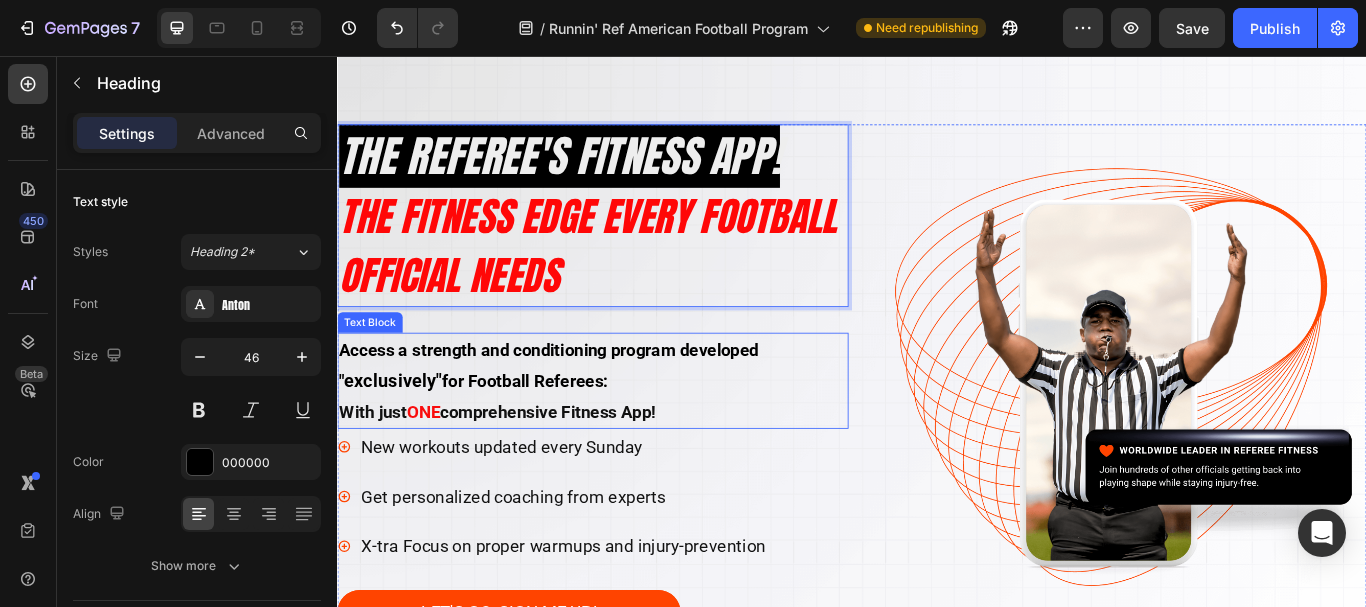 click on "Access a strength and conditioning program developed "" at bounding box center [583, 417] 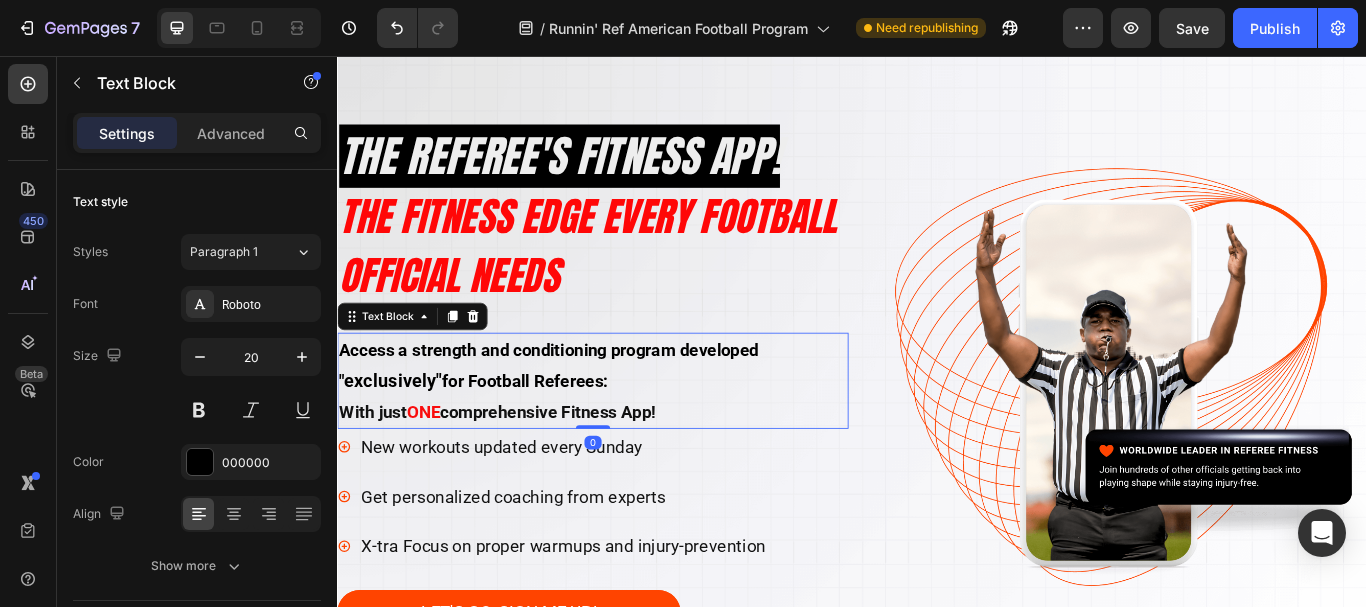 click on "Access a strength and conditioning program developed "" at bounding box center (583, 417) 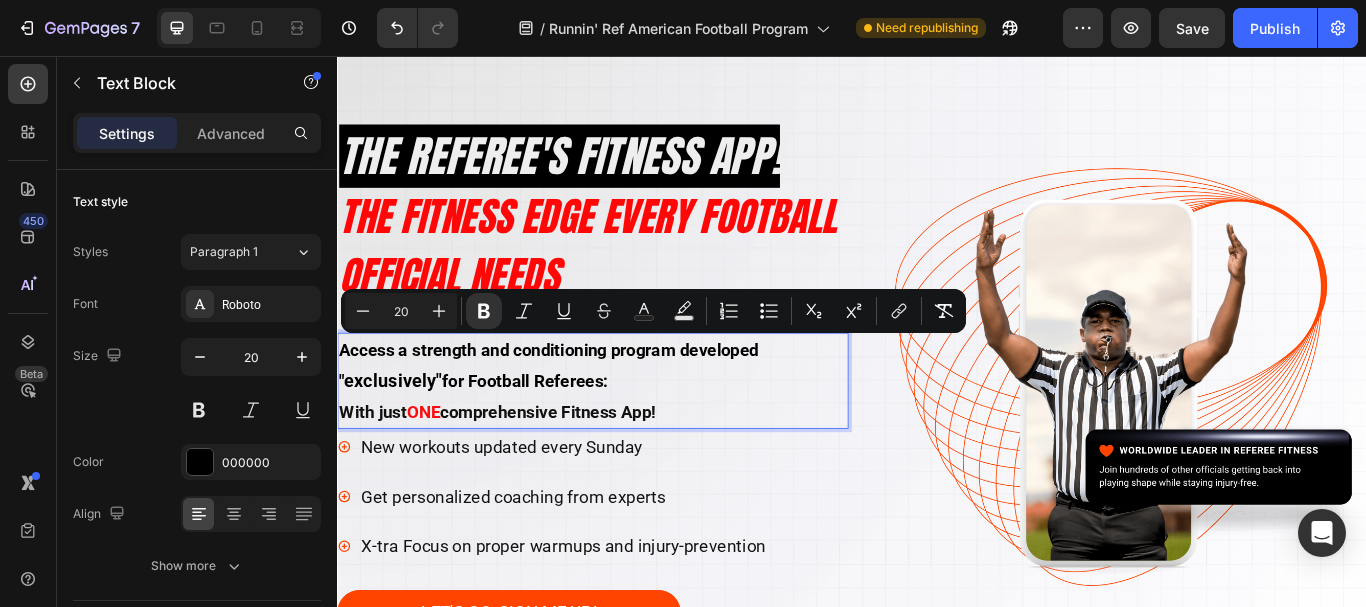 drag, startPoint x: 340, startPoint y: 395, endPoint x: 748, endPoint y: 465, distance: 413.96136 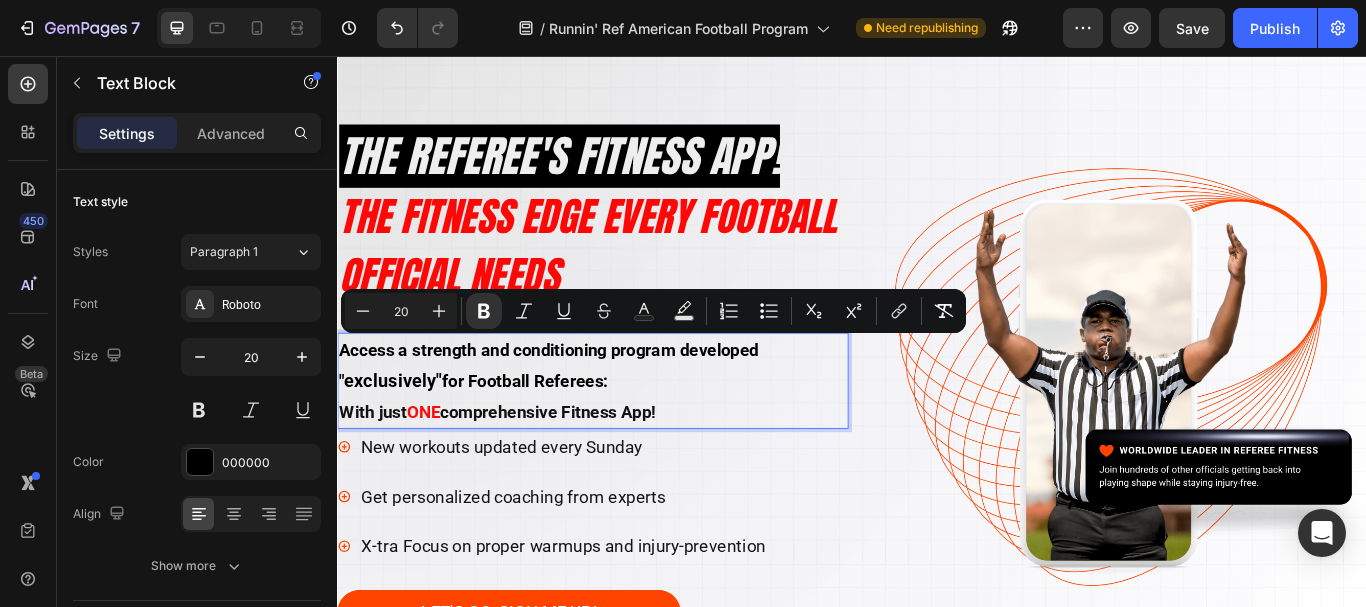 click on "Access a strength and conditioning program developed " exclusively"  for   Football Referees: With just  ONE  comprehensive Fitness App!" at bounding box center [635, 435] 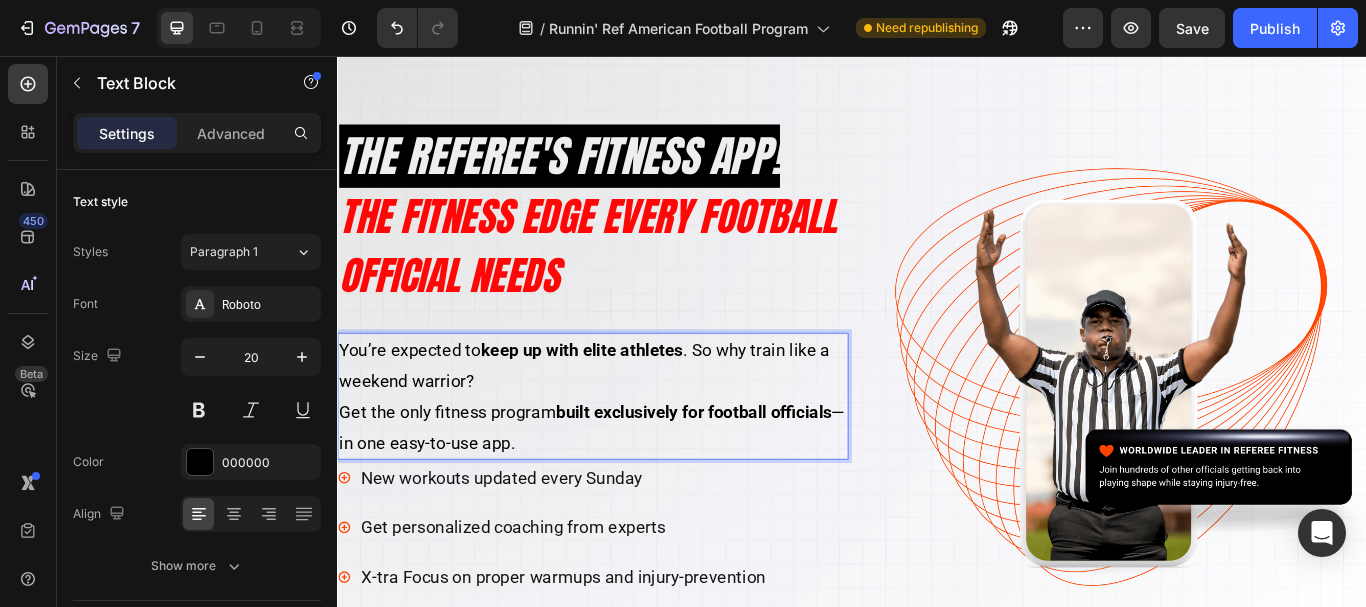 click on "keep up with elite athletes" at bounding box center (622, 399) 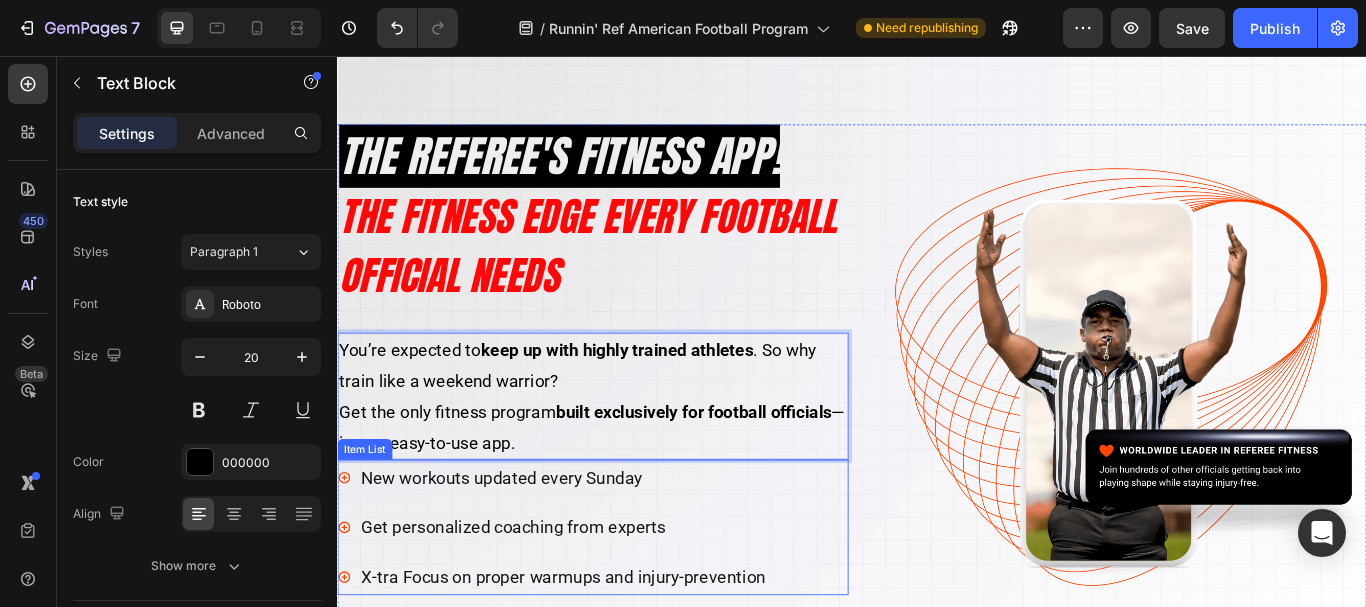 click on "New workouts updated every Sunday" at bounding box center [600, 548] 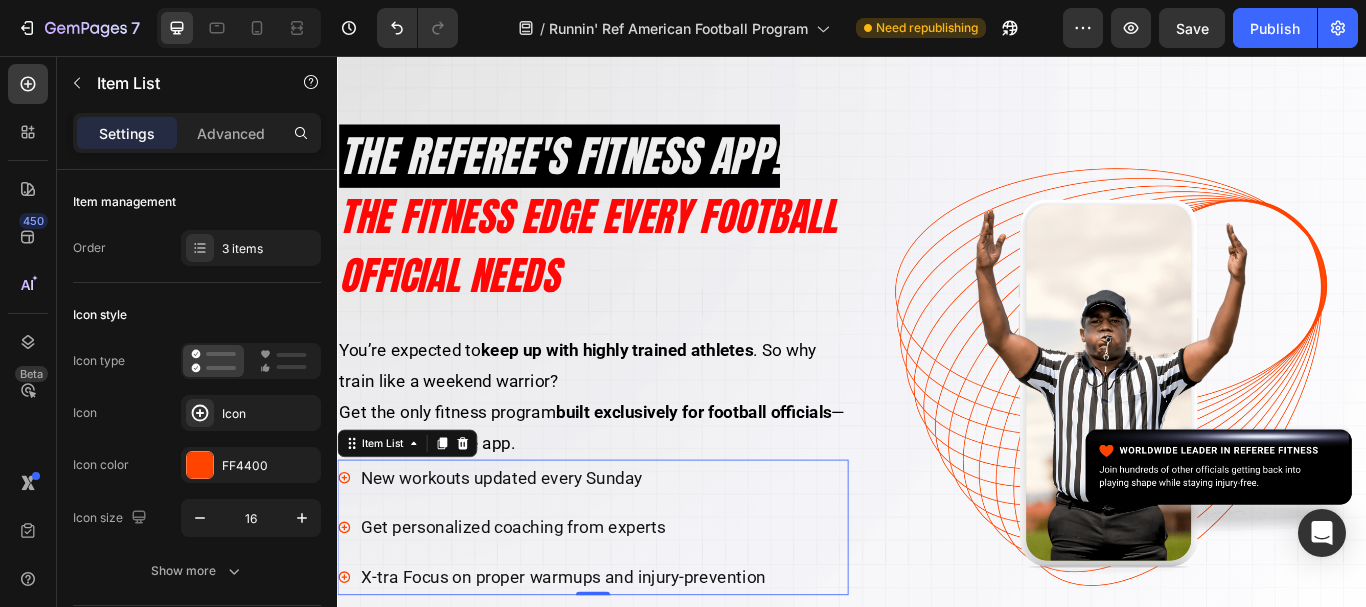 click on "New workouts updated every Sunday" at bounding box center (600, 548) 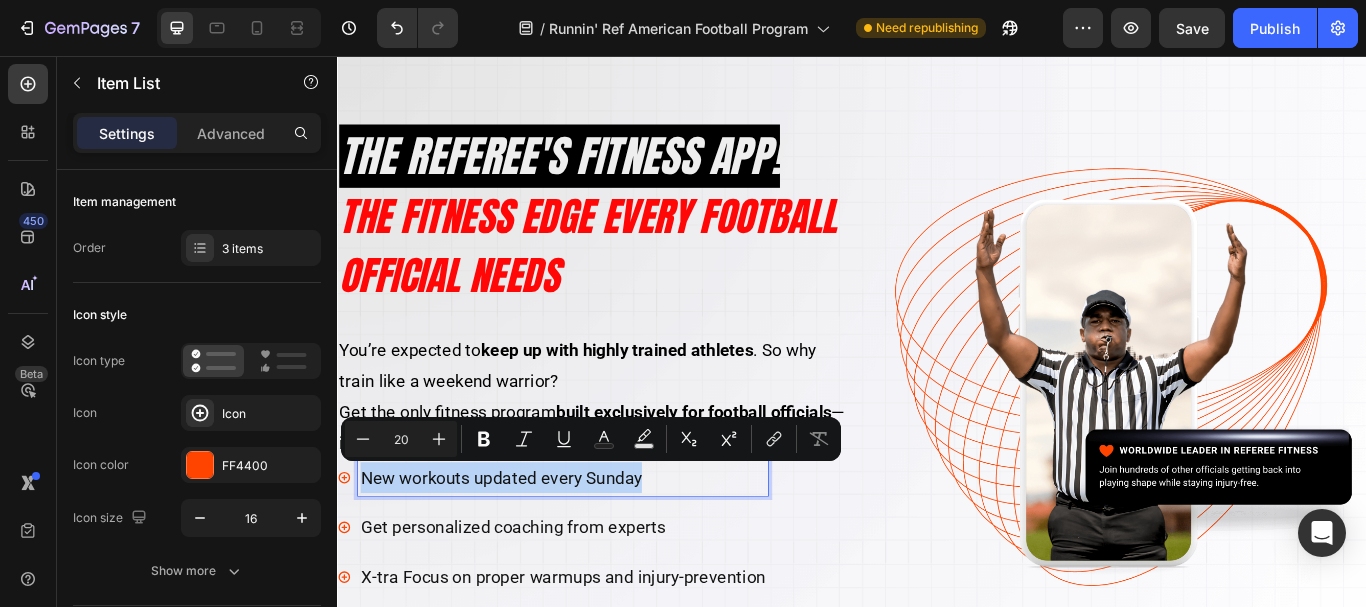 drag, startPoint x: 362, startPoint y: 541, endPoint x: 705, endPoint y: 555, distance: 343.28558 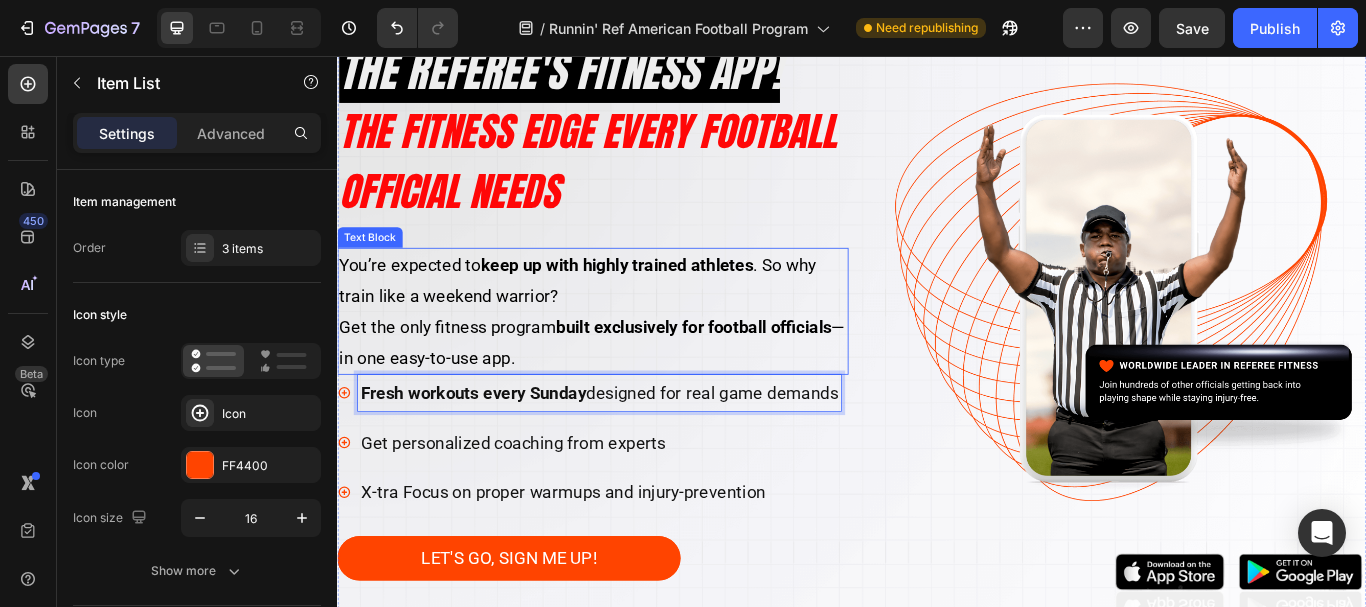 scroll, scrollTop: 300, scrollLeft: 0, axis: vertical 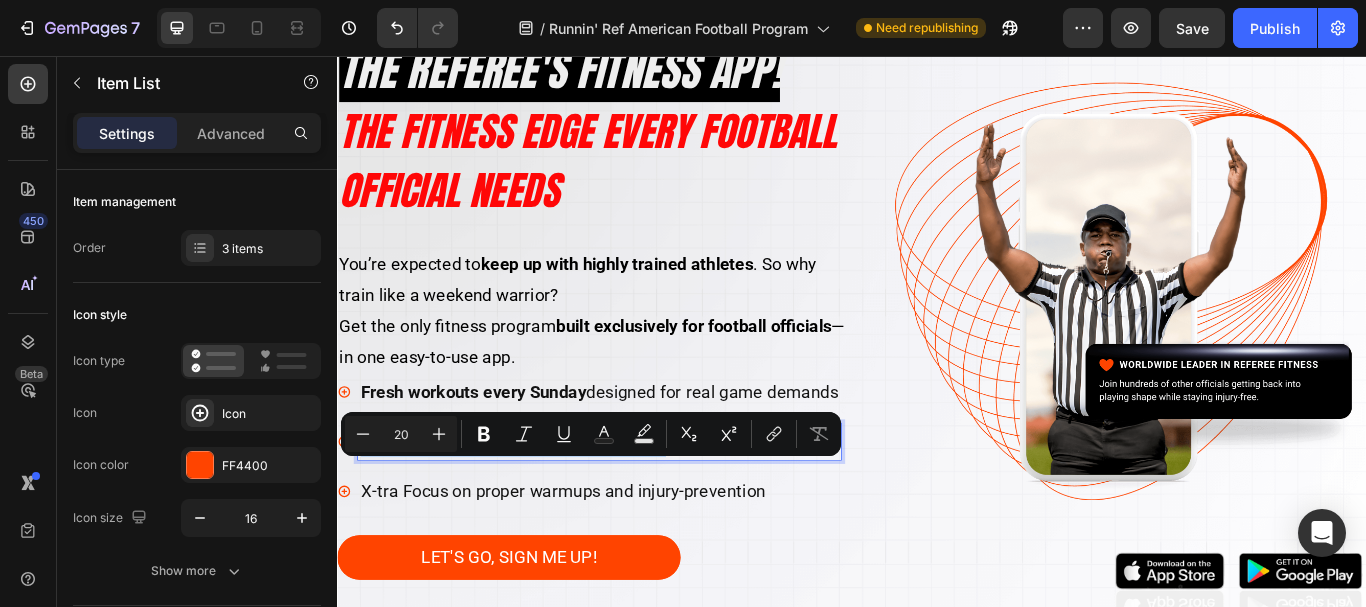 drag, startPoint x: 368, startPoint y: 539, endPoint x: 746, endPoint y: 539, distance: 378 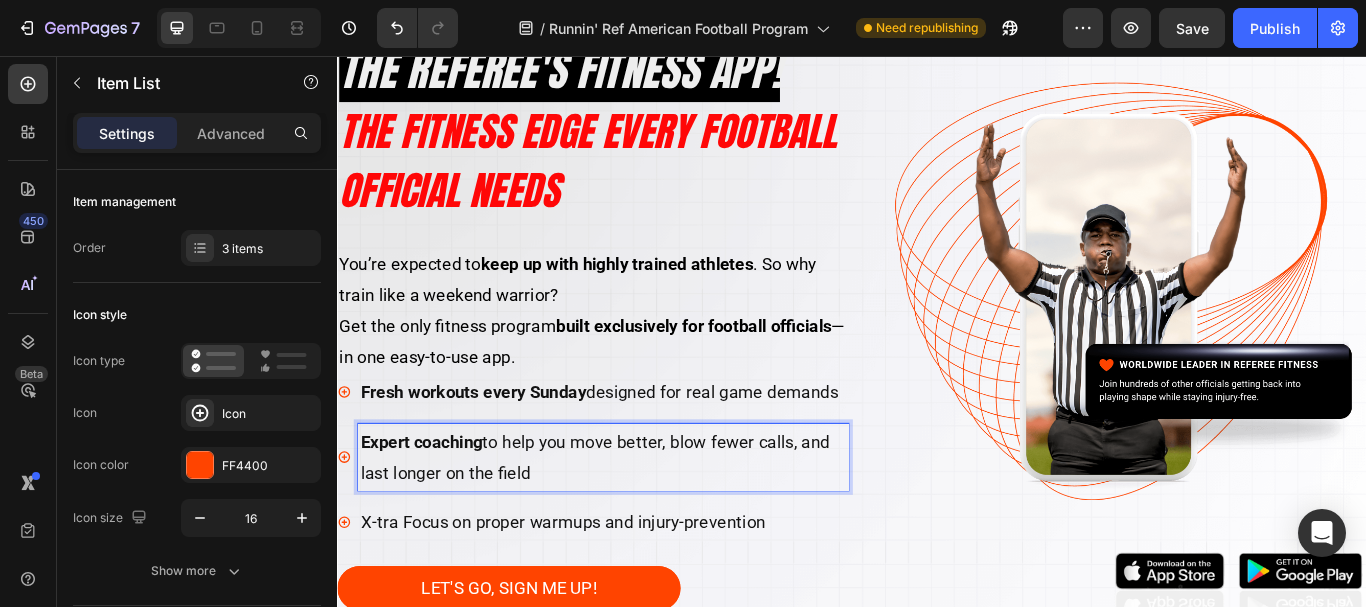 scroll, scrollTop: 400, scrollLeft: 0, axis: vertical 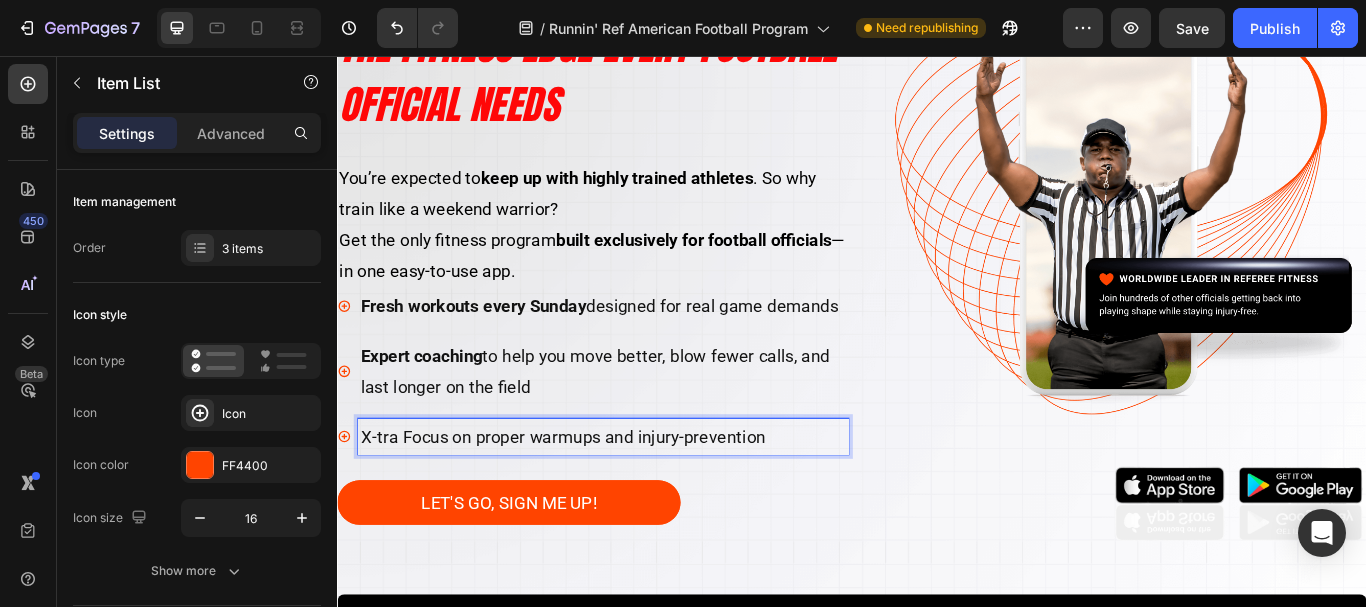 click on "X-tra Focus on proper warmups and injury-prevention" at bounding box center (647, 500) 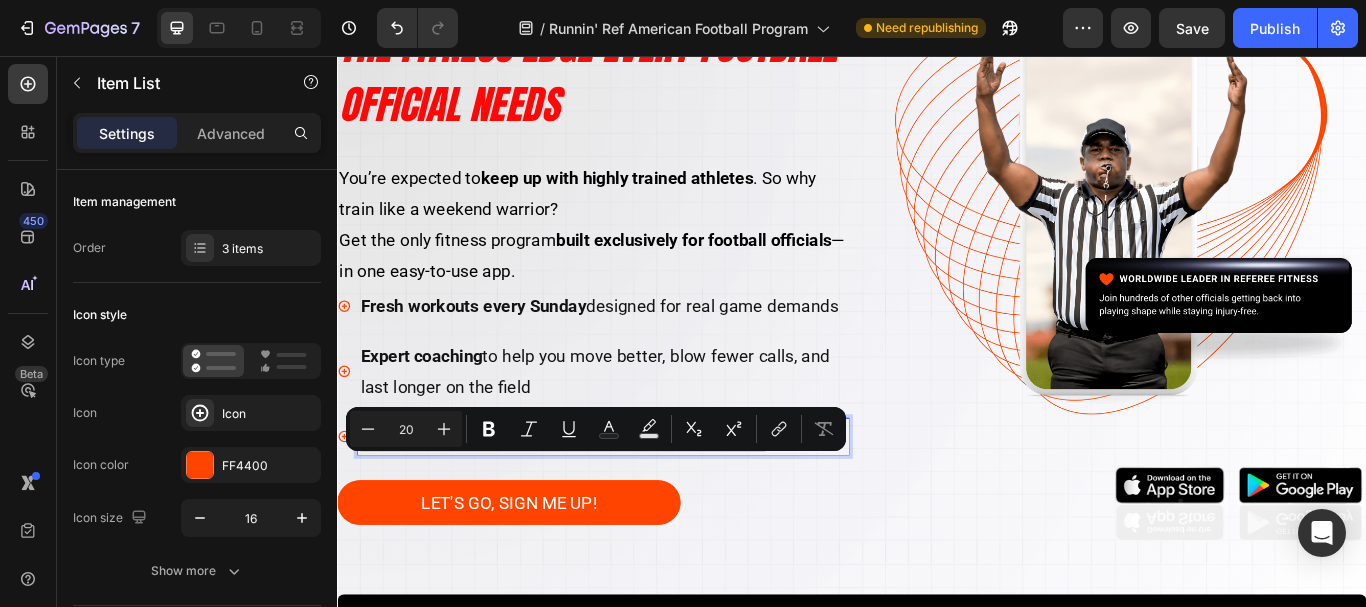drag, startPoint x: 367, startPoint y: 531, endPoint x: 869, endPoint y: 543, distance: 502.1434 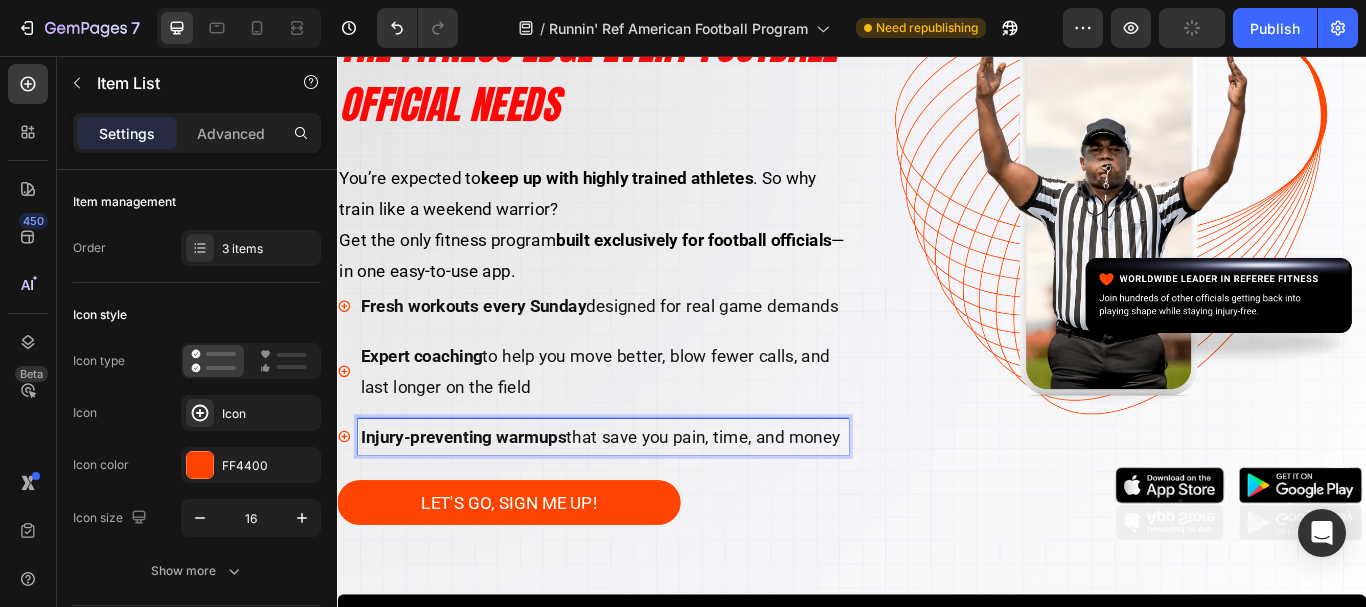 click on "Injury-preventing warmups" at bounding box center [484, 500] 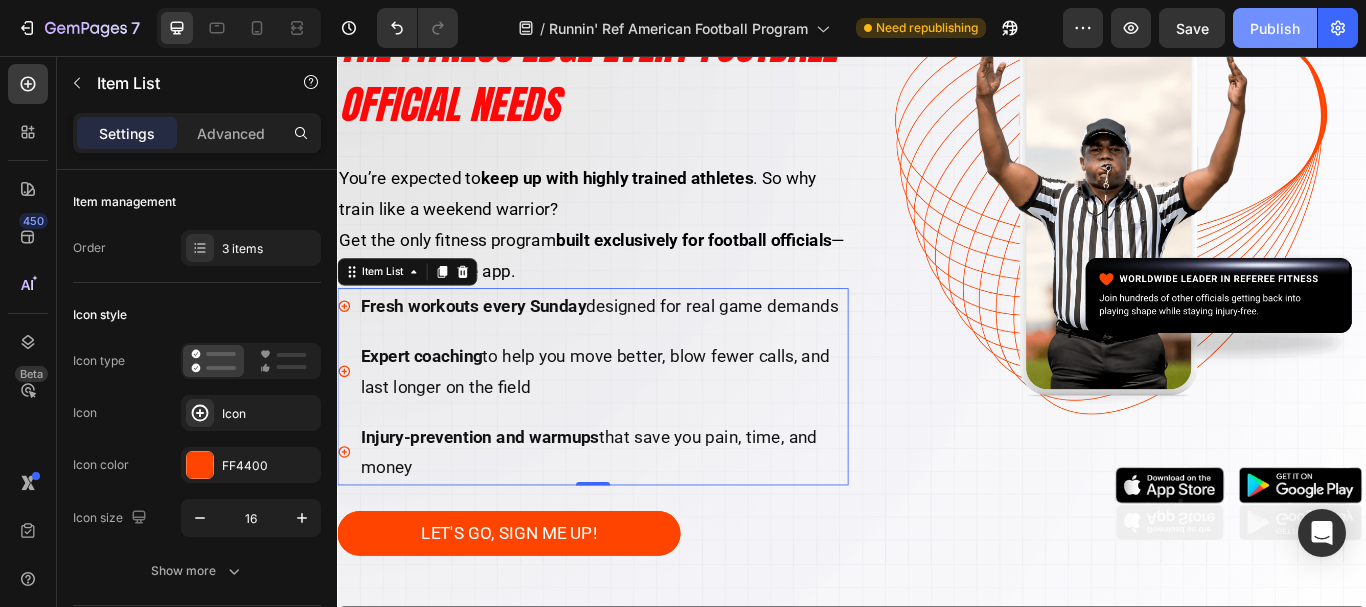 click on "Publish" at bounding box center [1275, 28] 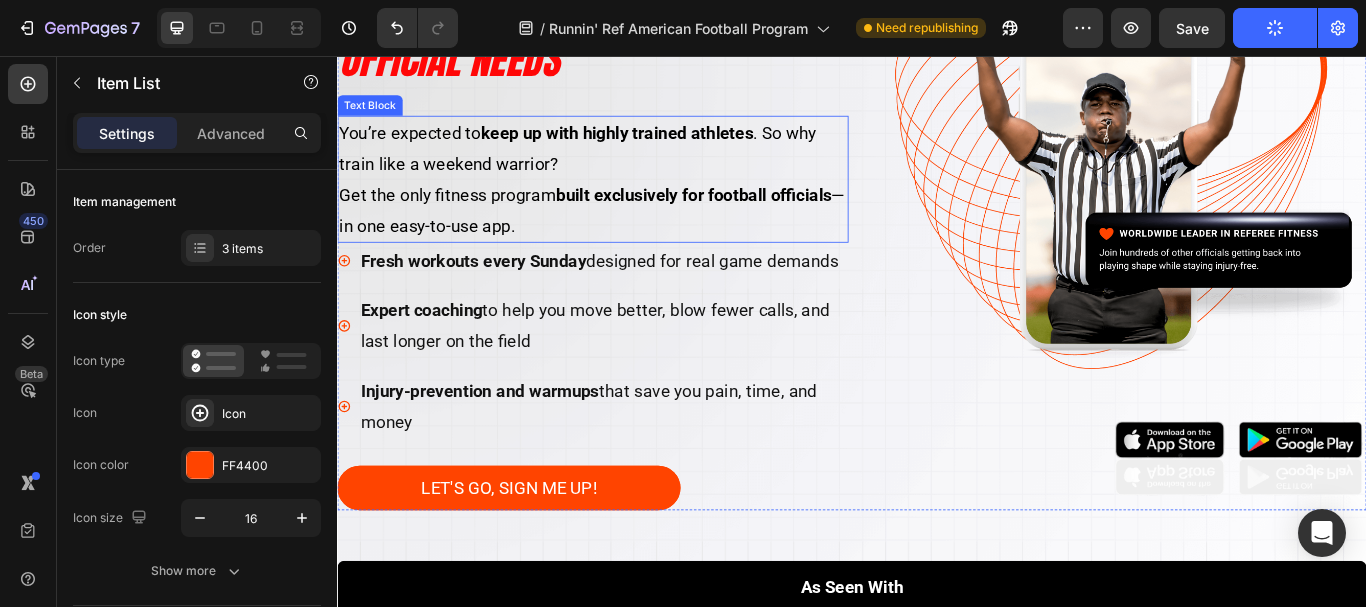 scroll, scrollTop: 553, scrollLeft: 0, axis: vertical 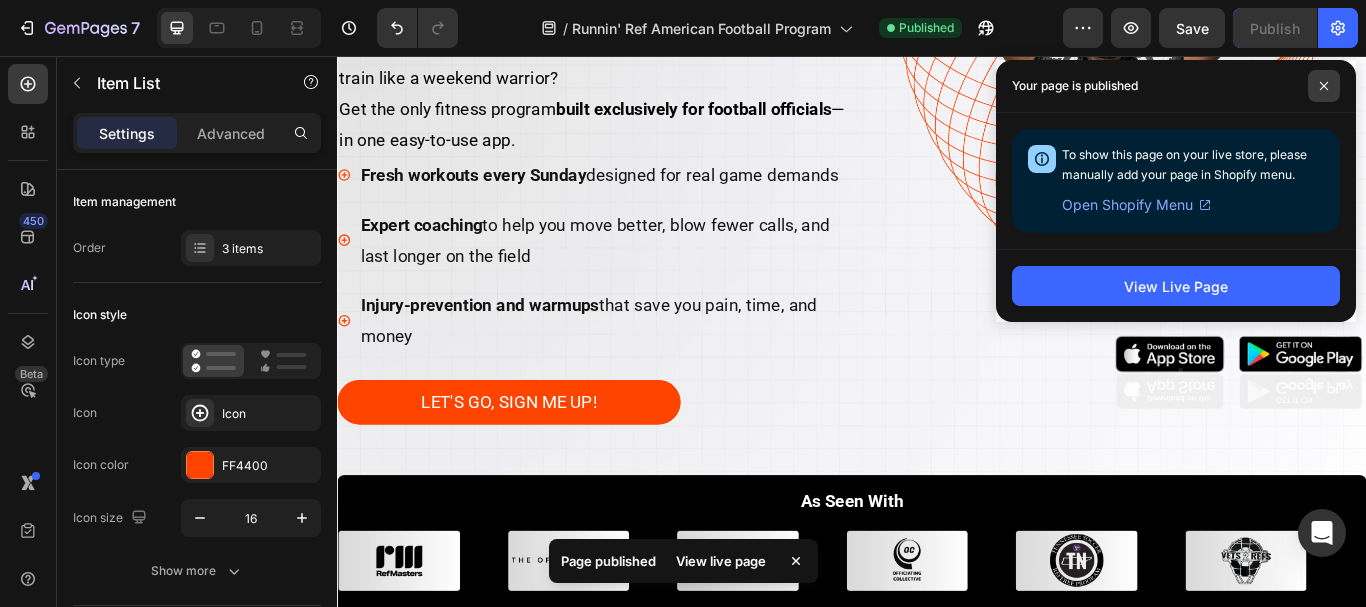 click 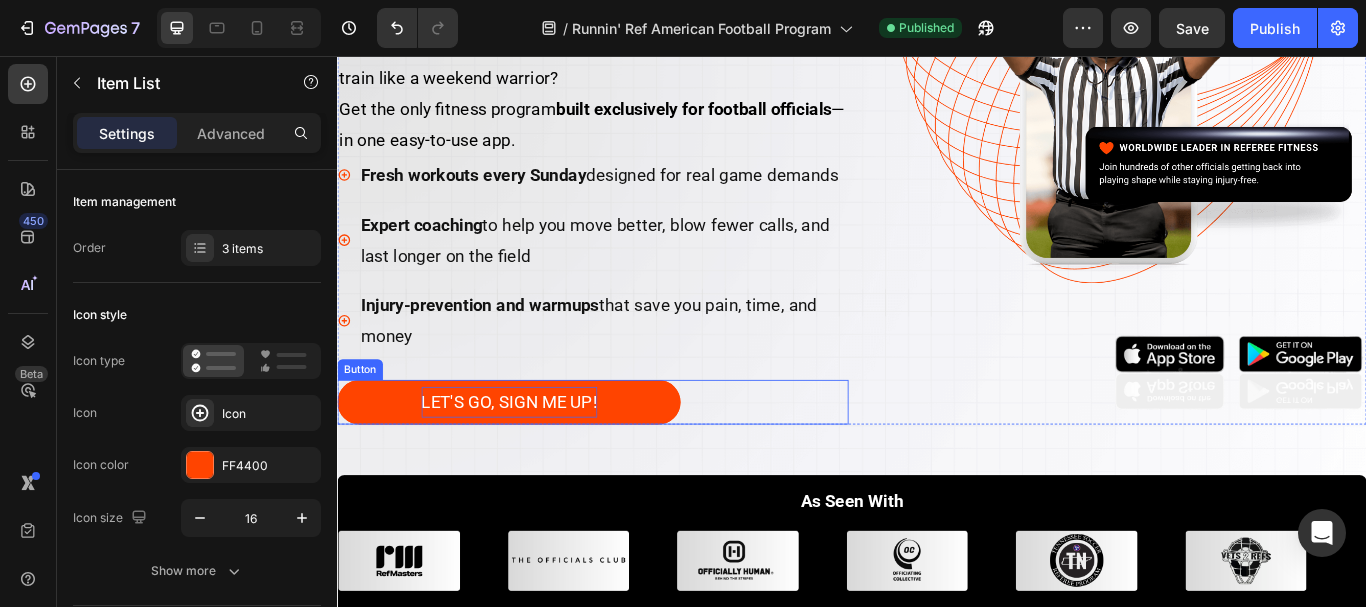 click on "LET'S GO, SIGN ME UP!" at bounding box center (537, 460) 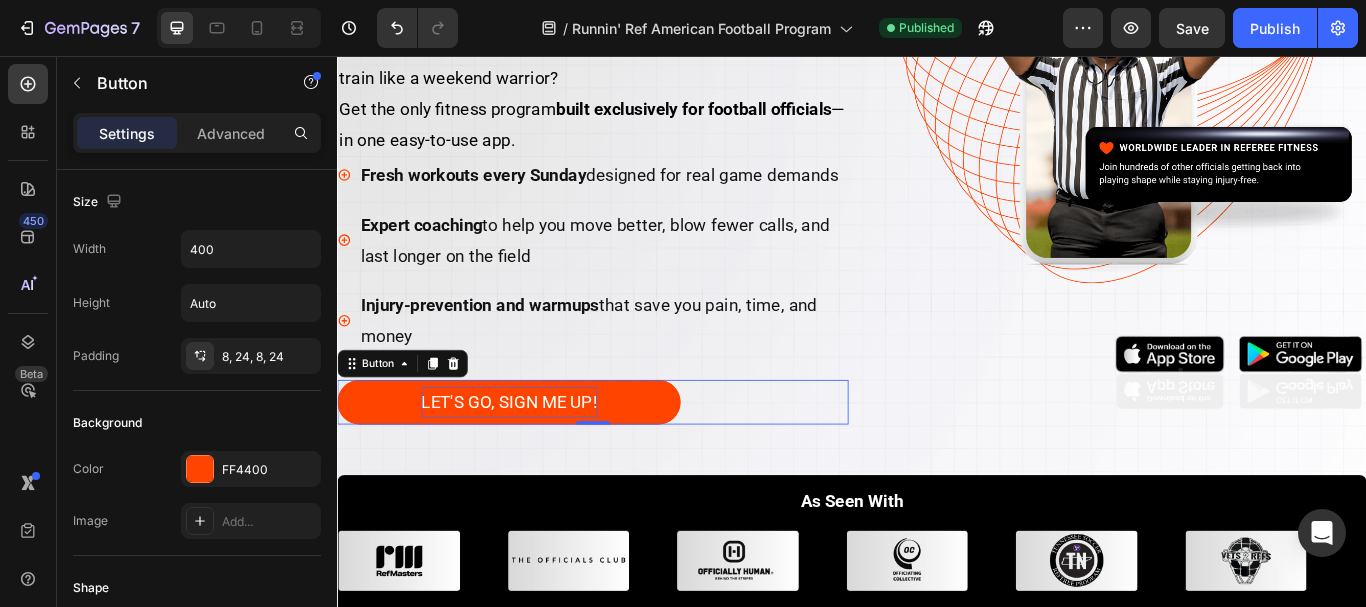 click on "LET'S GO, SIGN ME UP!" at bounding box center [537, 460] 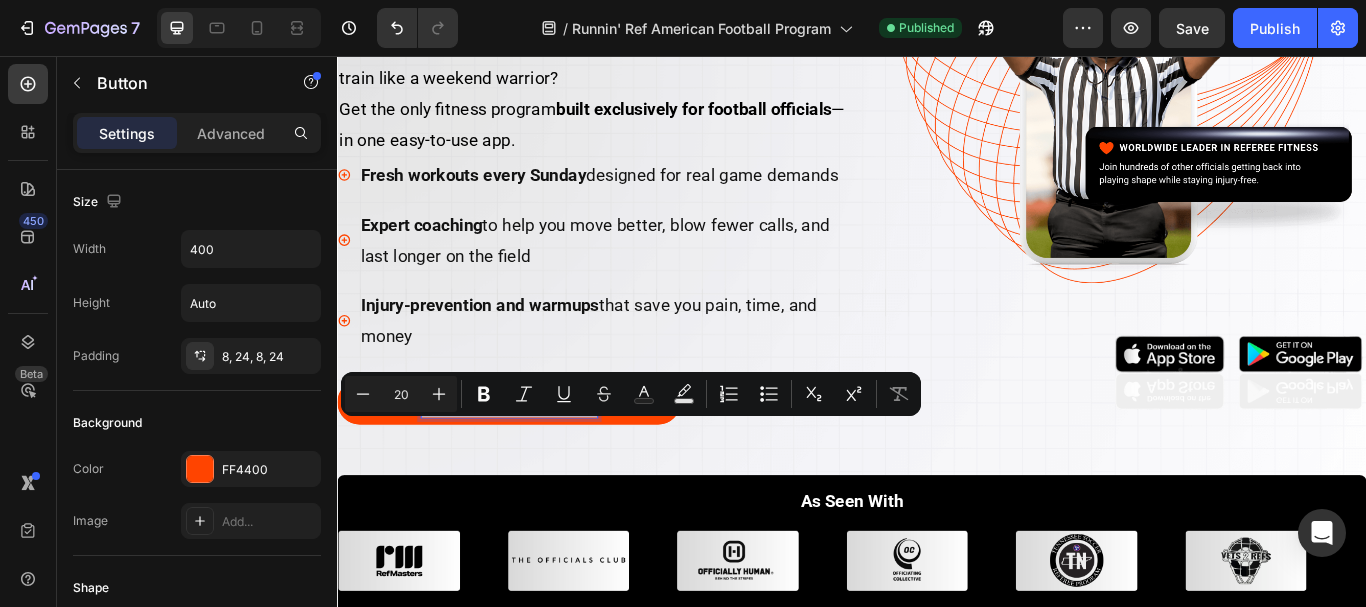 drag, startPoint x: 438, startPoint y: 493, endPoint x: 647, endPoint y: 496, distance: 209.02153 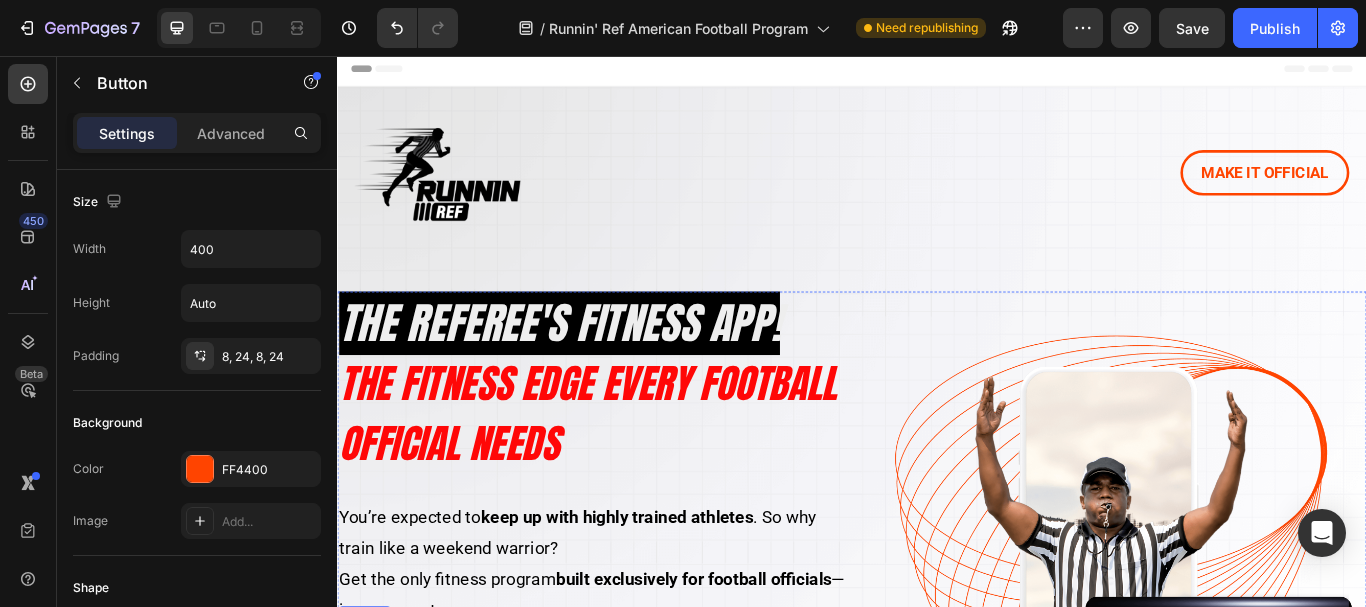 scroll, scrollTop: 0, scrollLeft: 0, axis: both 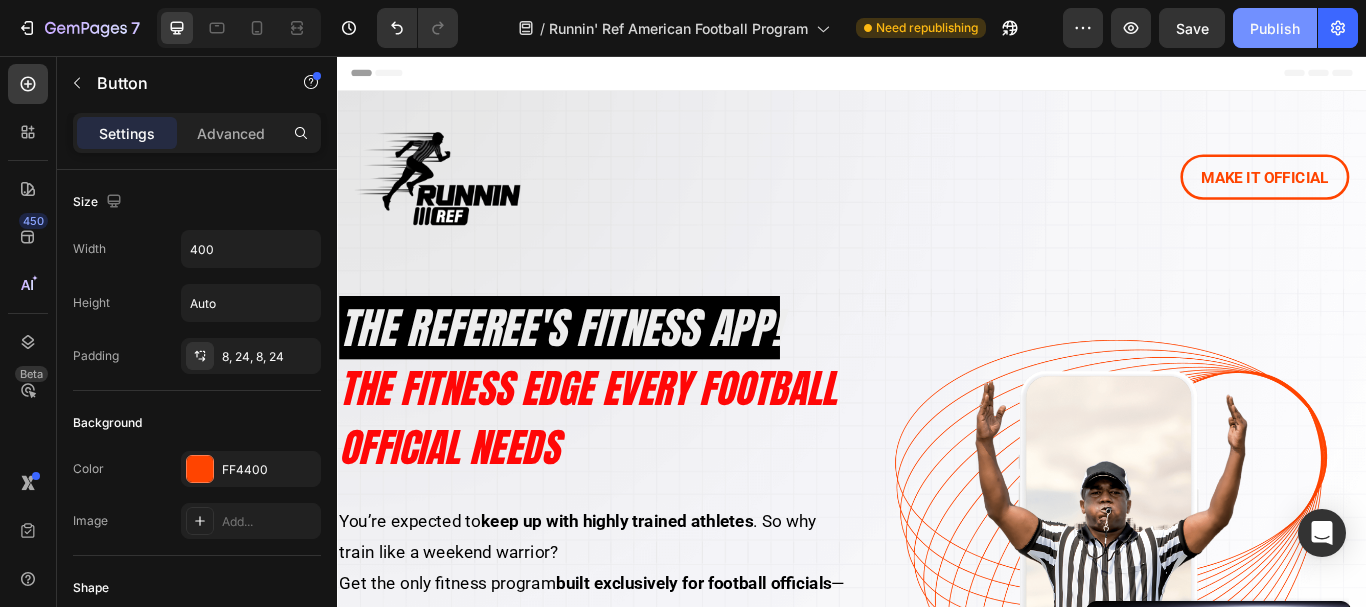 click on "Publish" at bounding box center [1275, 28] 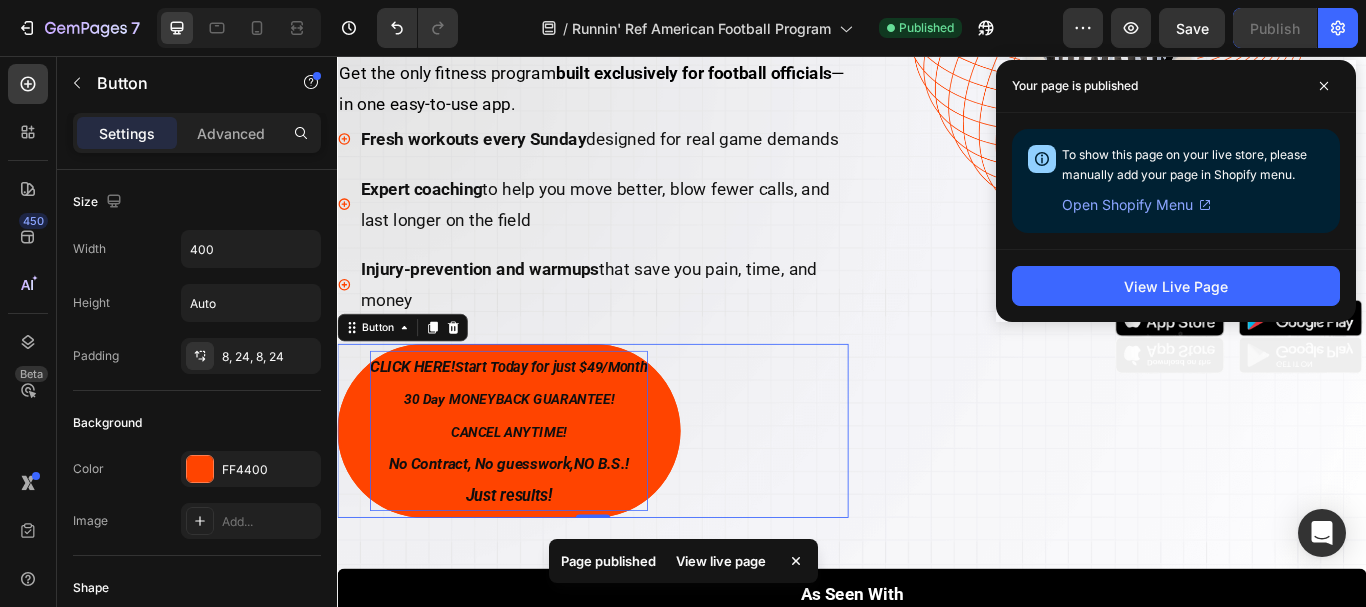 scroll, scrollTop: 600, scrollLeft: 0, axis: vertical 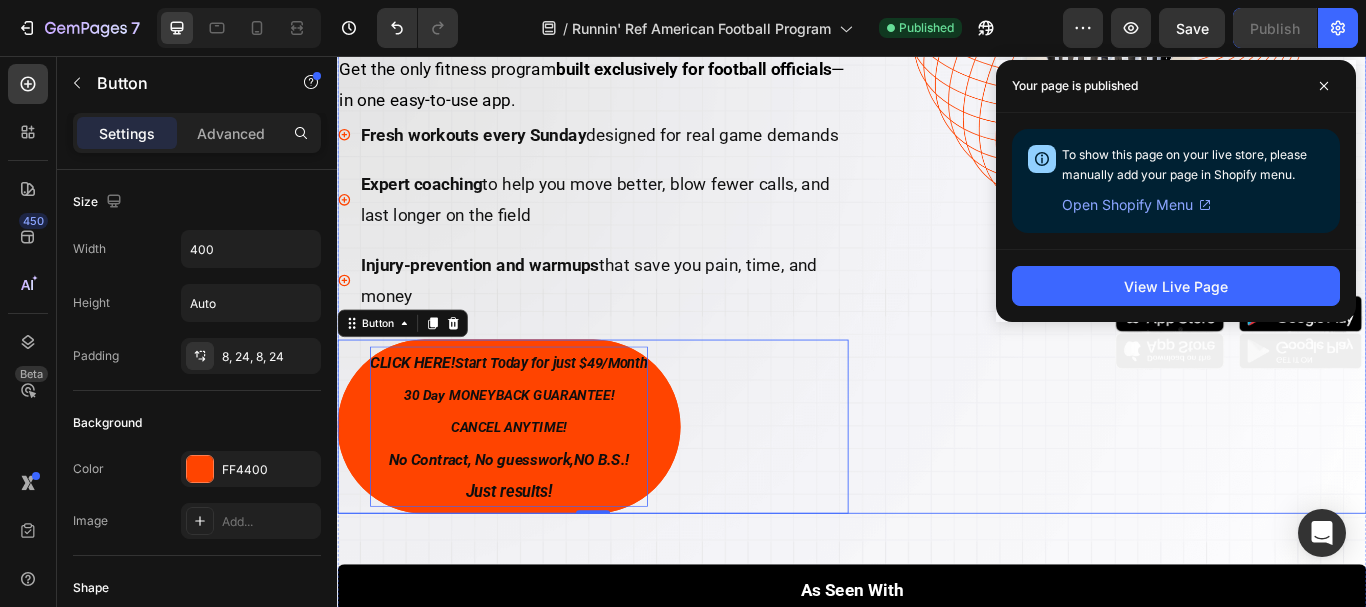 click on "Image Image" at bounding box center (1239, 163) 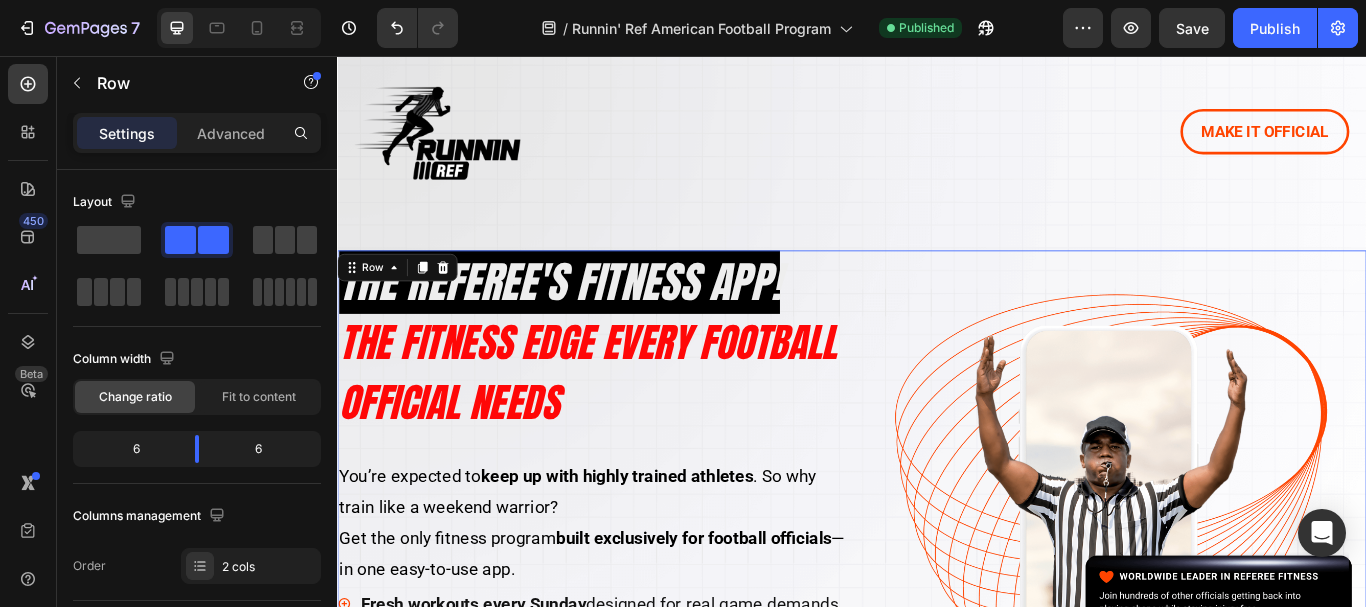 scroll, scrollTop: 0, scrollLeft: 0, axis: both 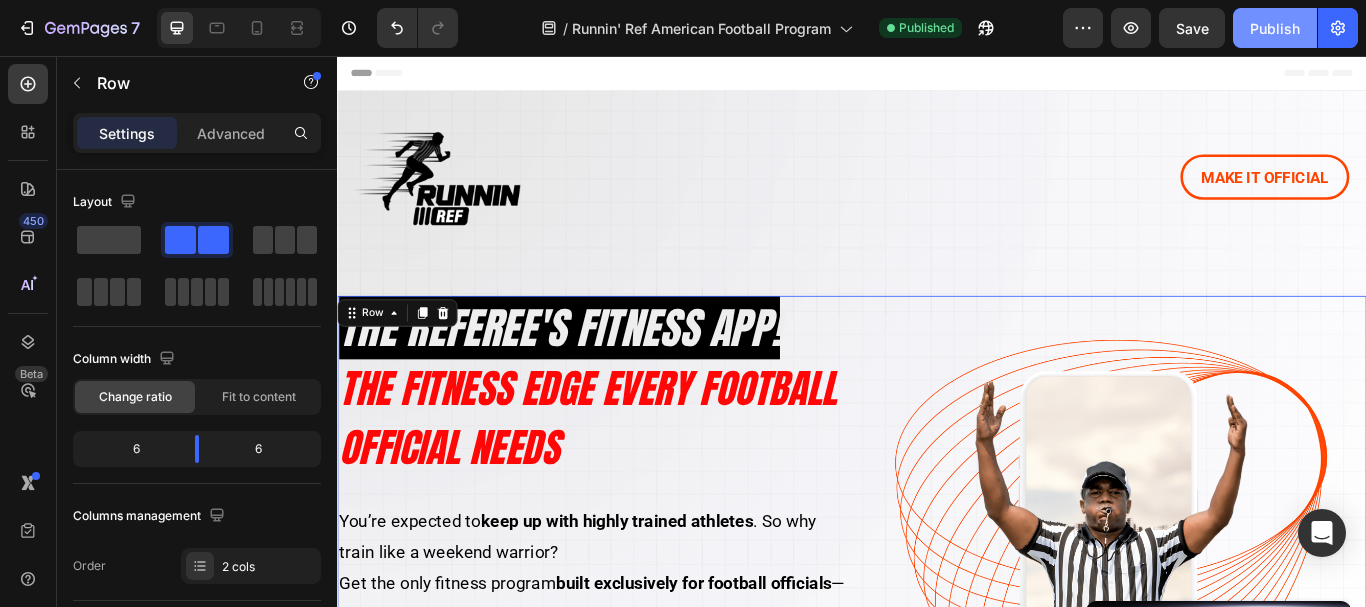 click on "Publish" at bounding box center (1275, 28) 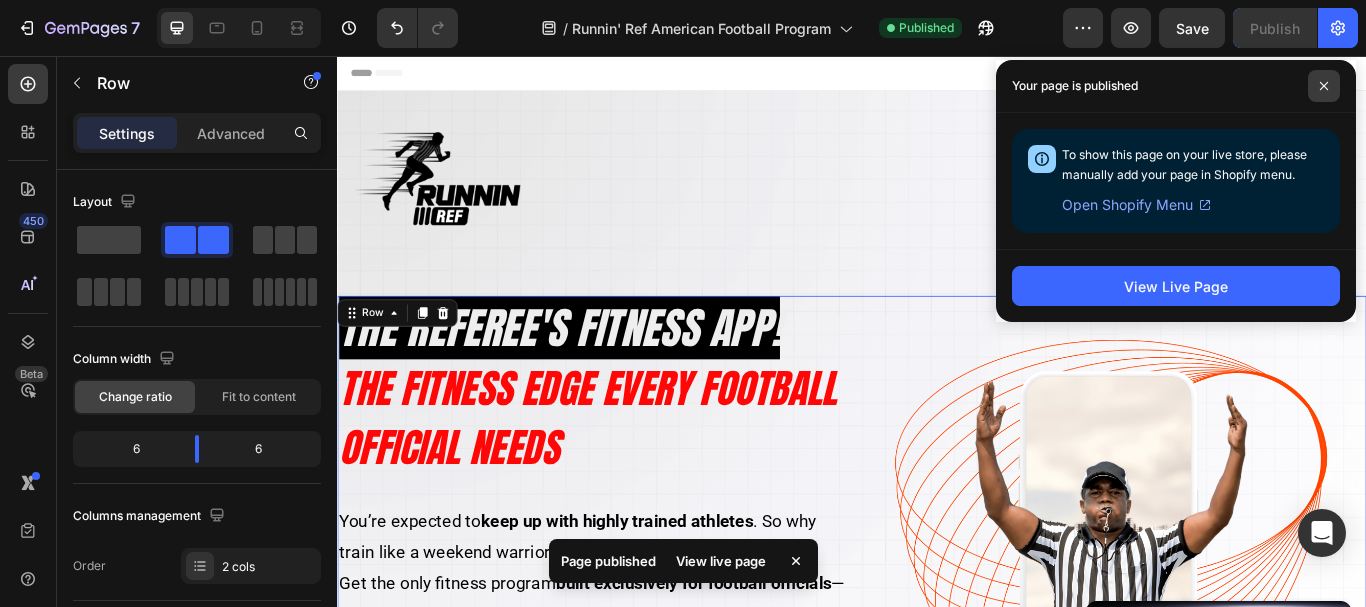 click 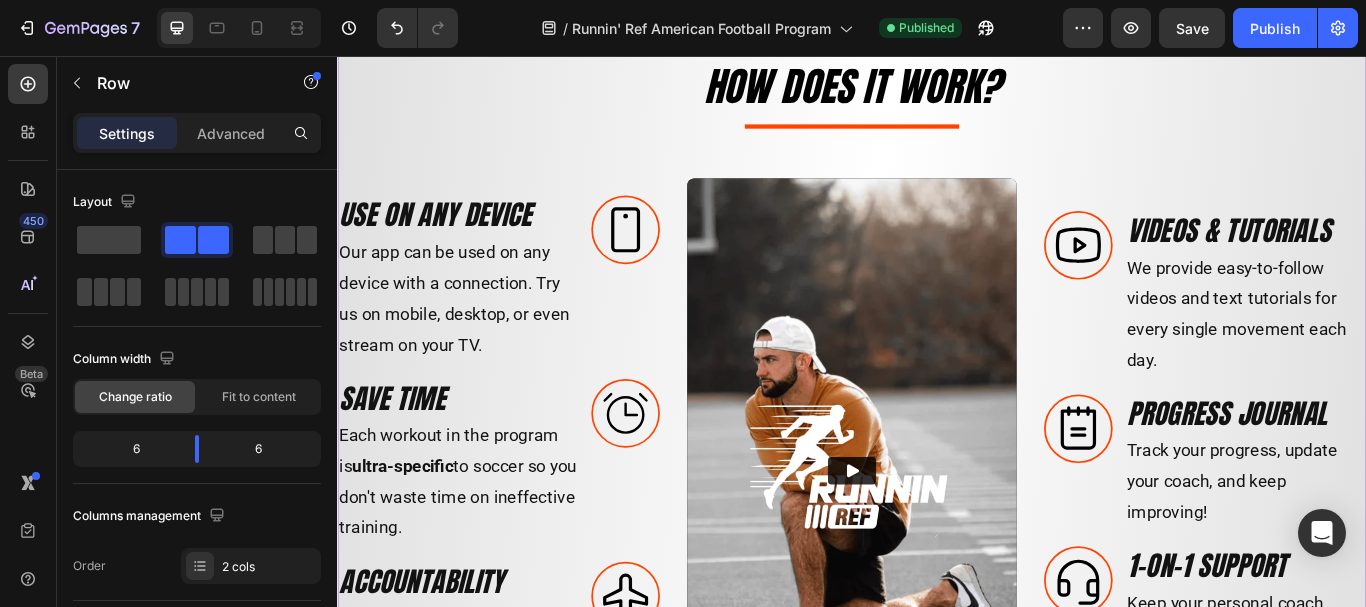 scroll, scrollTop: 2902, scrollLeft: 0, axis: vertical 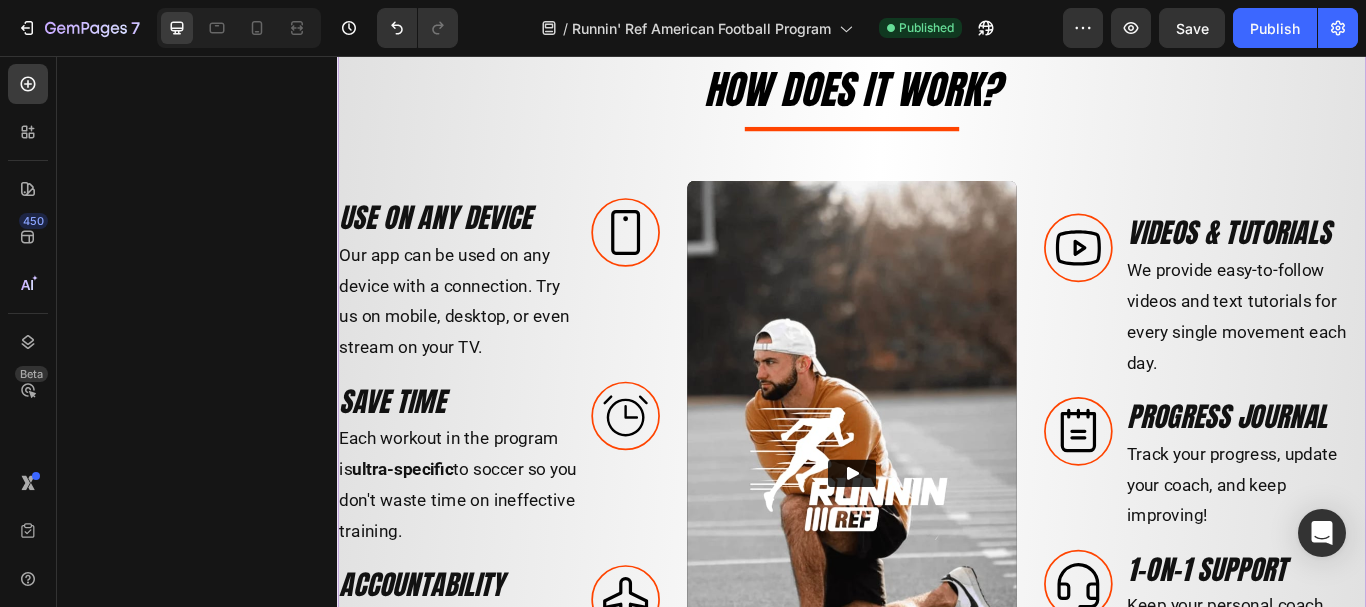click on "HOW DOES IT WORK?" at bounding box center (937, 94) 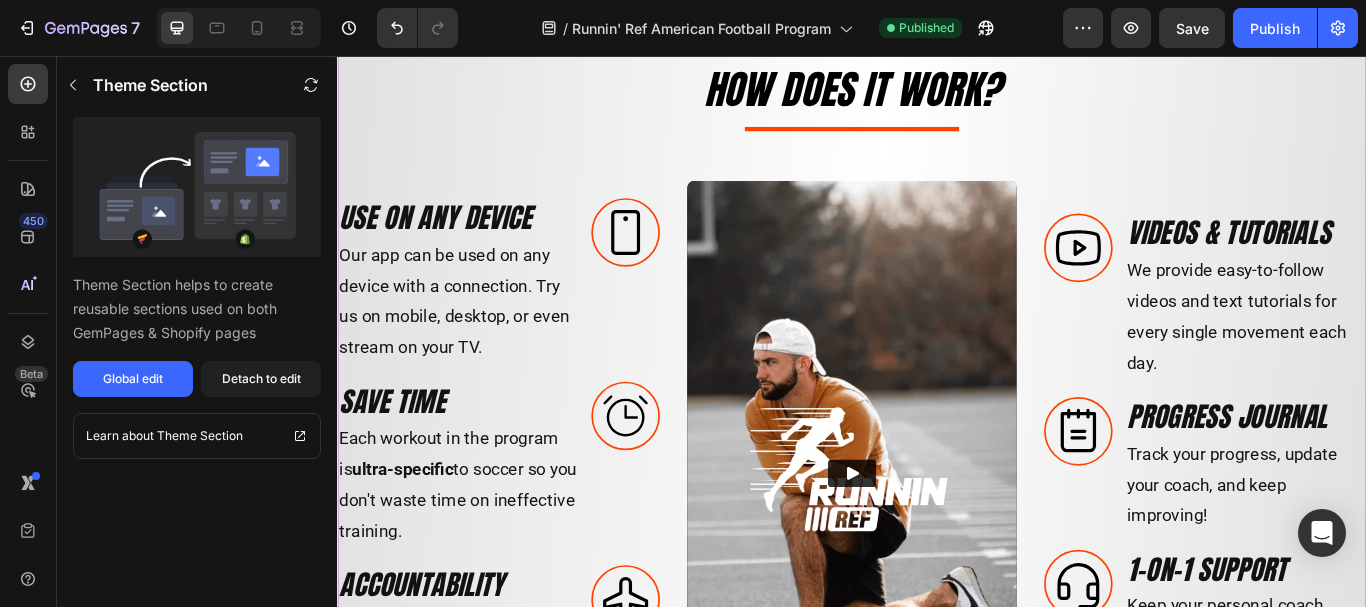click on "HOW DOES IT WORK?" at bounding box center (937, 94) 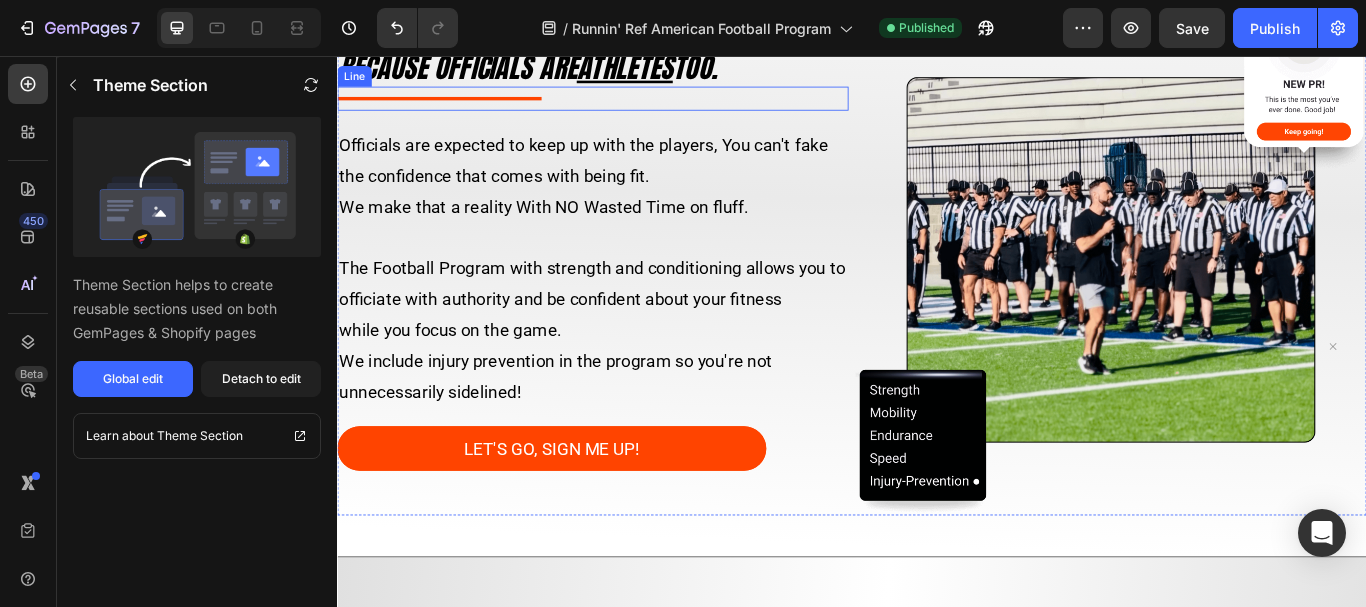 scroll, scrollTop: 2305, scrollLeft: 0, axis: vertical 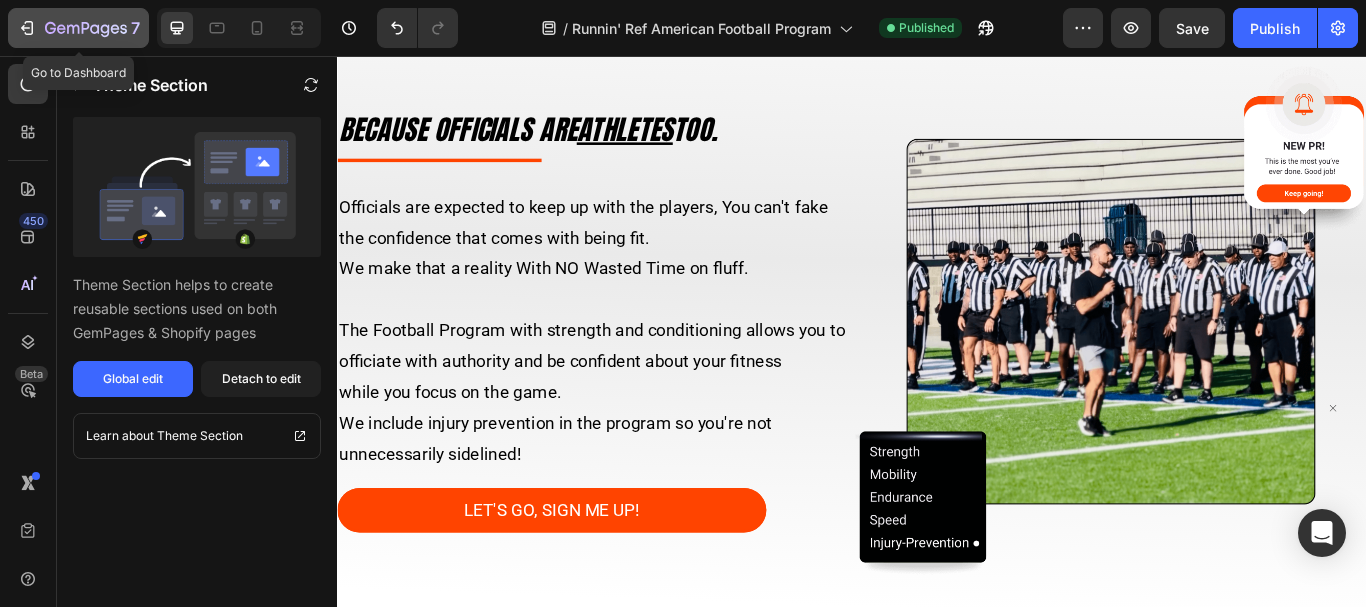 click 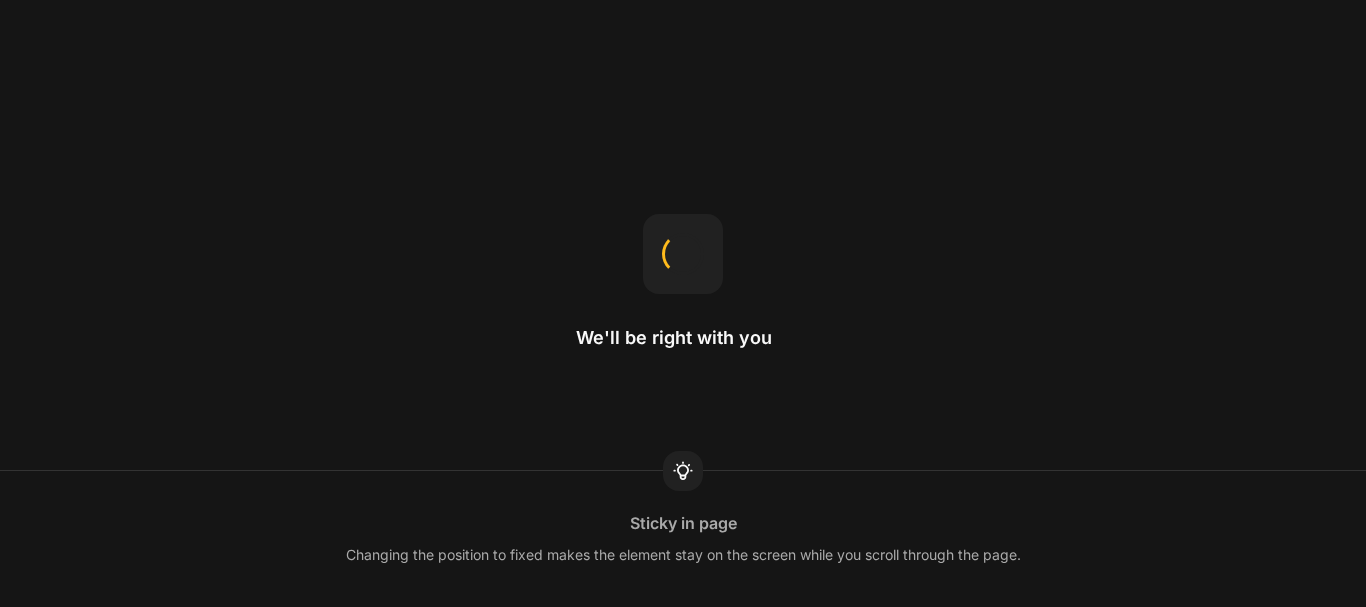 scroll, scrollTop: 0, scrollLeft: 0, axis: both 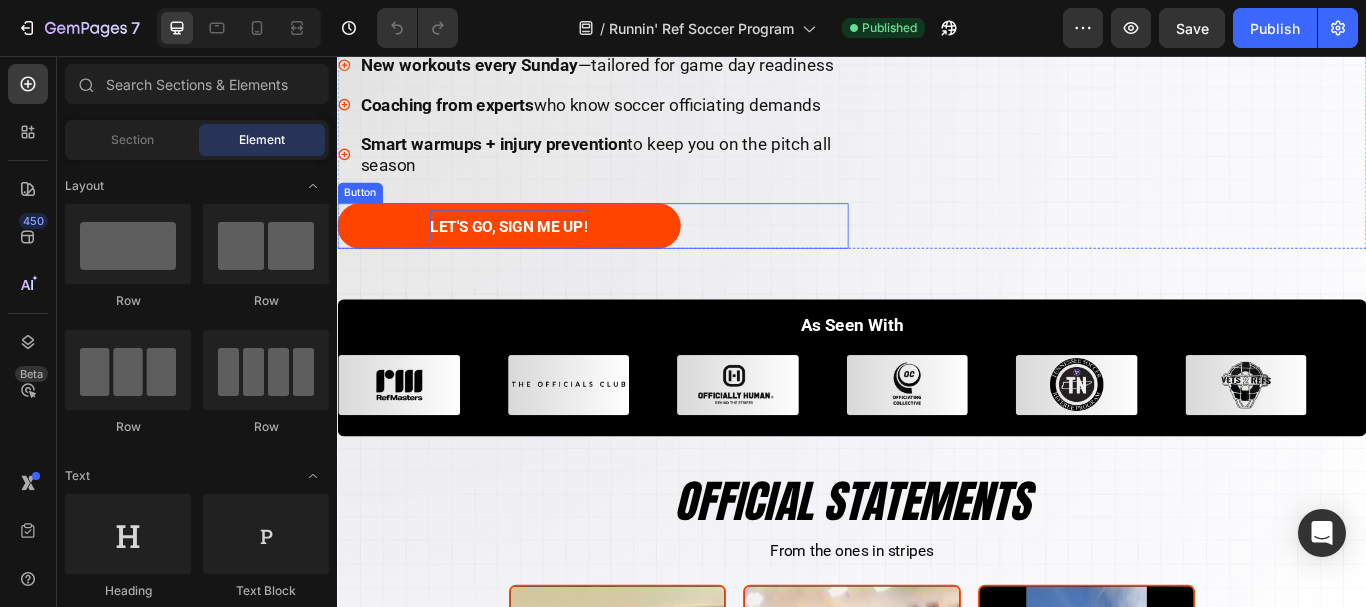 click on "LET'S GO, SIGN ME UP!" at bounding box center [537, 254] 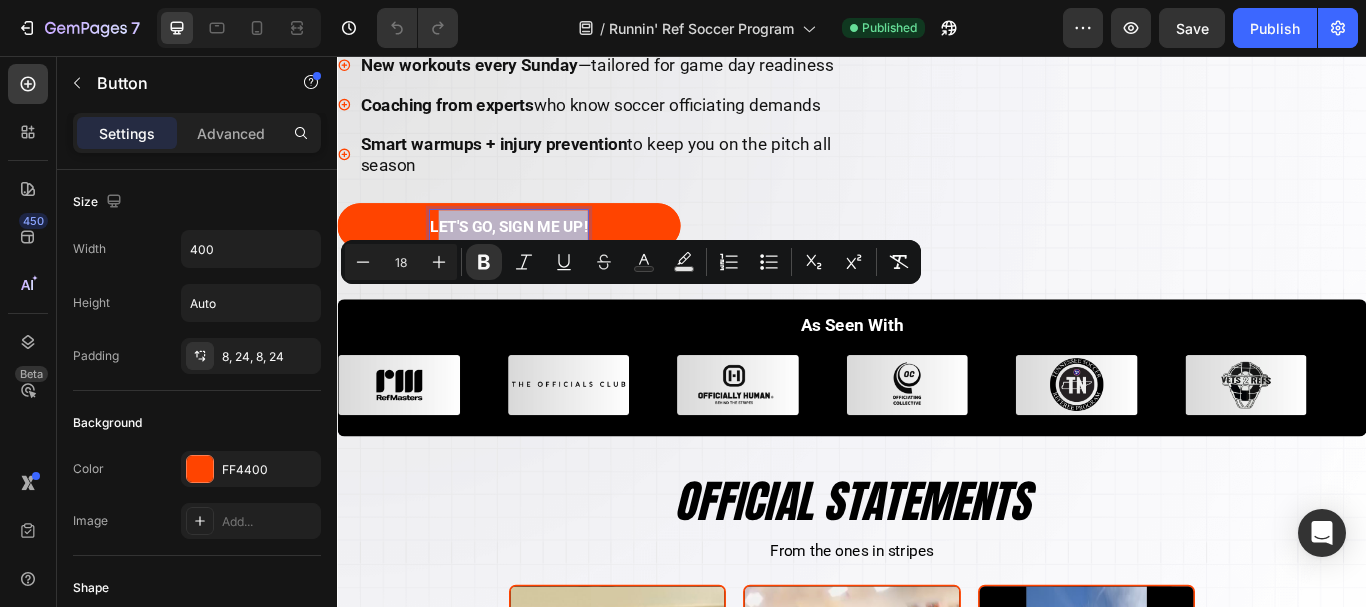 drag, startPoint x: 448, startPoint y: 333, endPoint x: 646, endPoint y: 339, distance: 198.09088 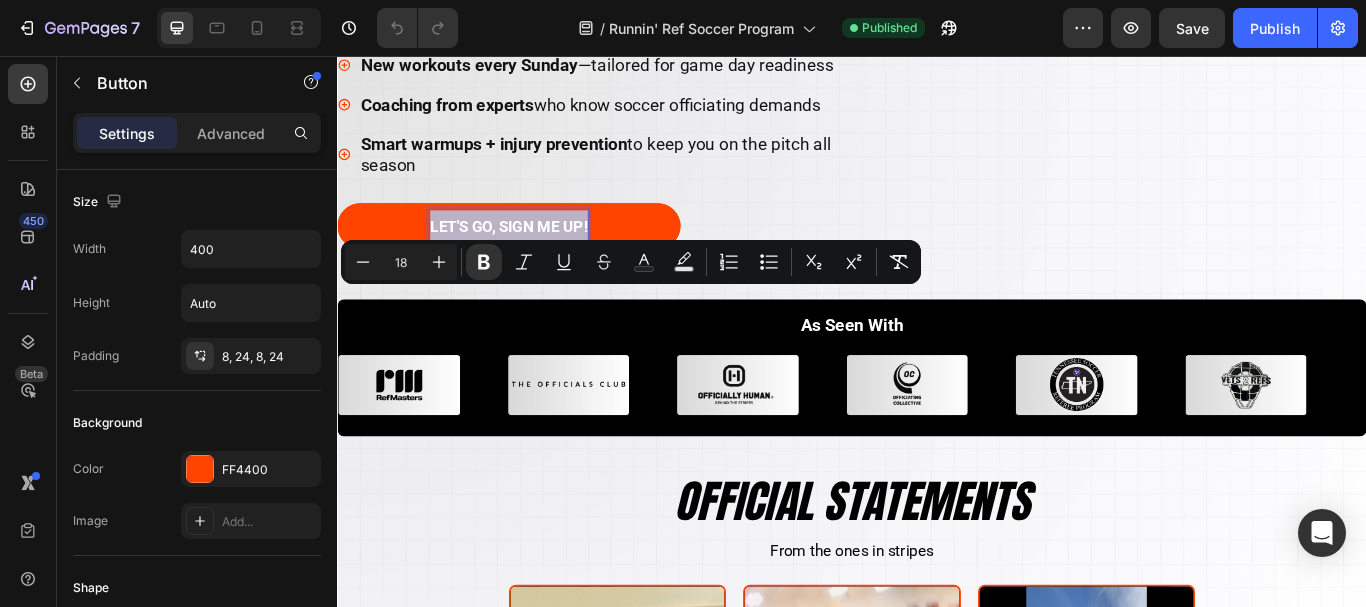 drag, startPoint x: 446, startPoint y: 339, endPoint x: 634, endPoint y: 334, distance: 188.06648 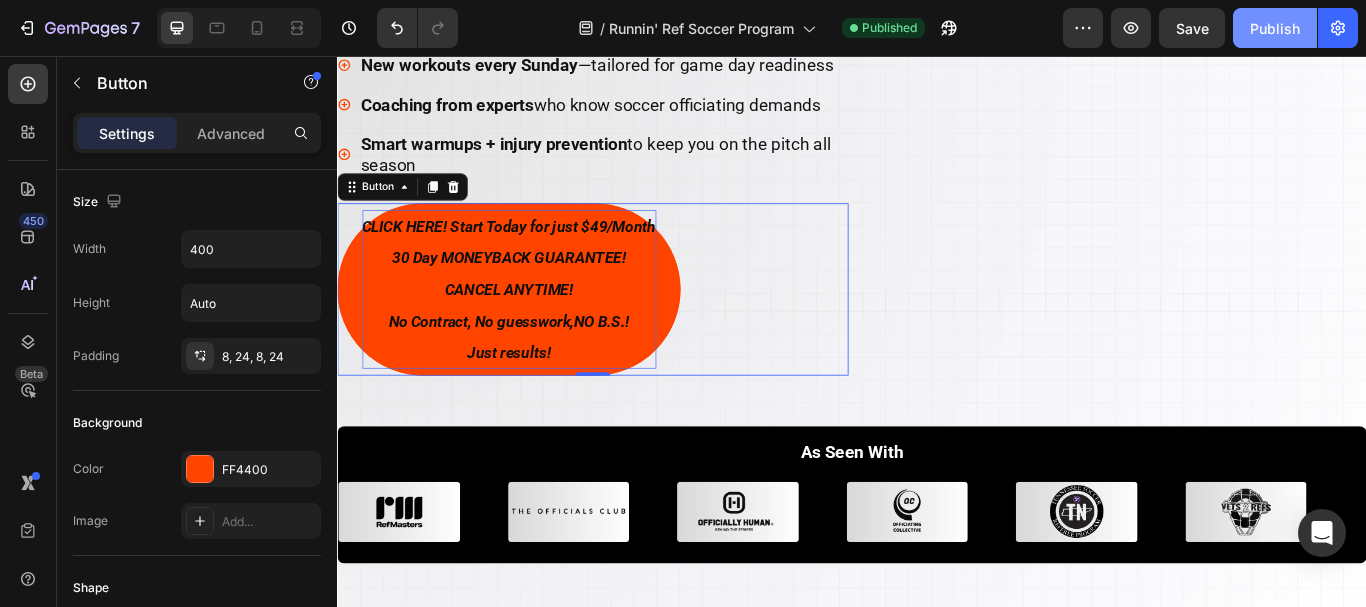 click on "Publish" at bounding box center (1275, 28) 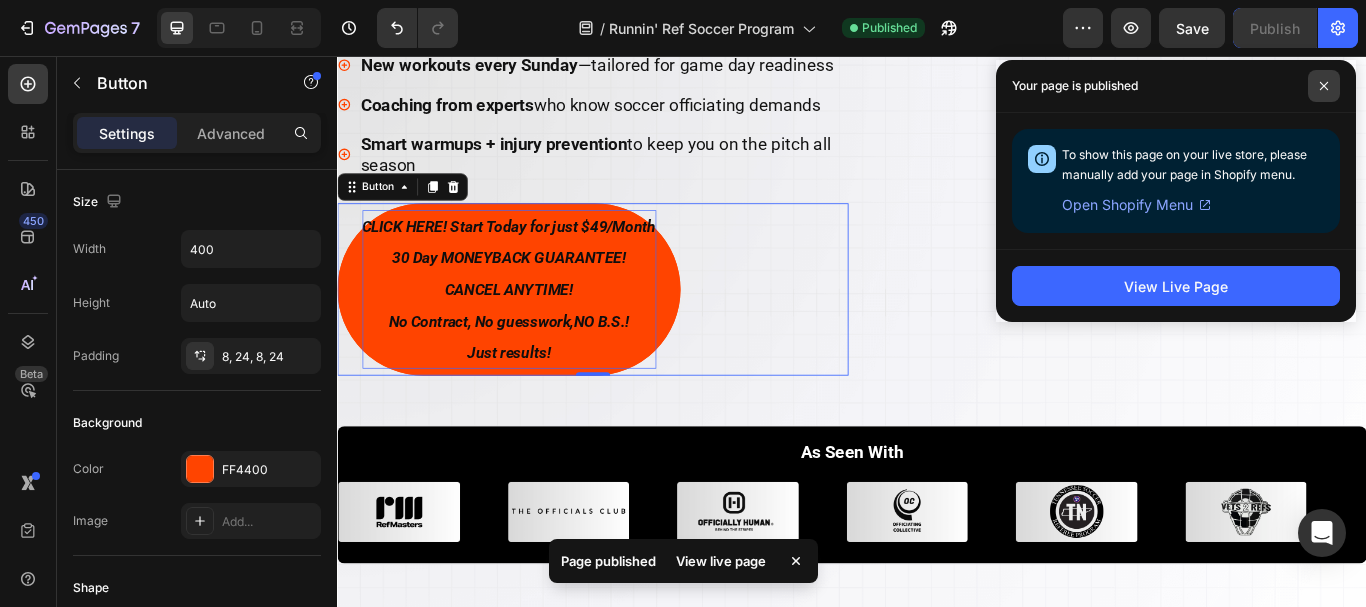 click 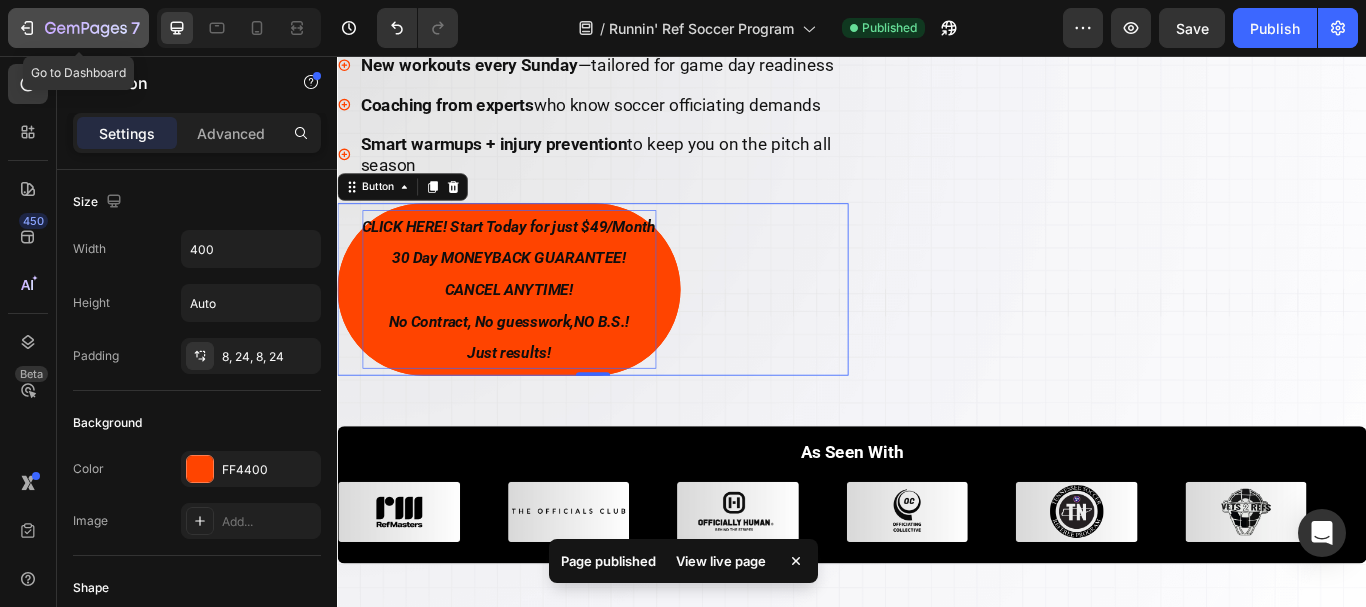 click 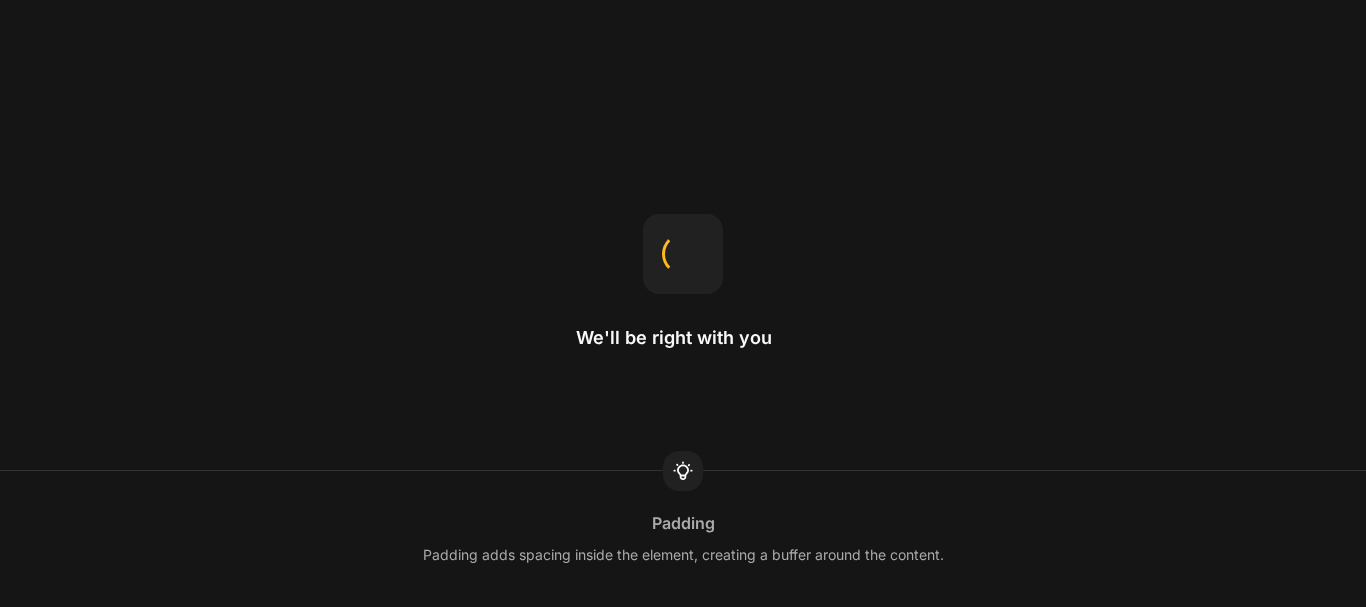 scroll, scrollTop: 0, scrollLeft: 0, axis: both 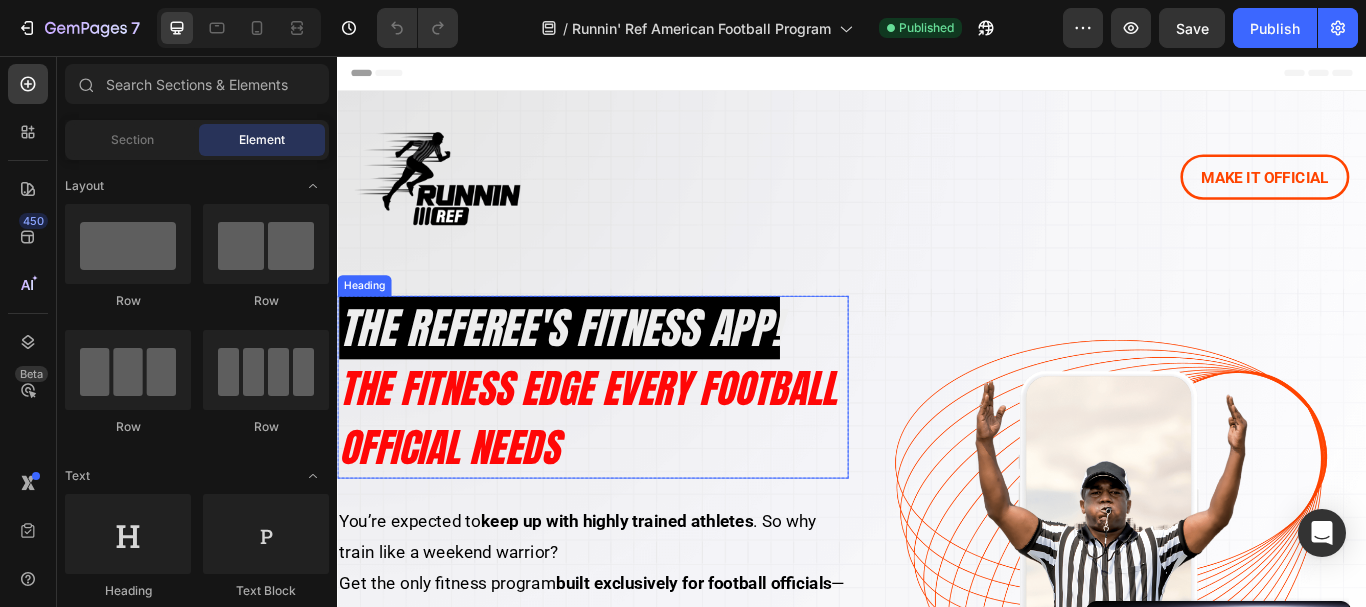 click on "The REFEREE's fitness app!   The FITNESS Edge Every Football Official Needs" at bounding box center [635, 442] 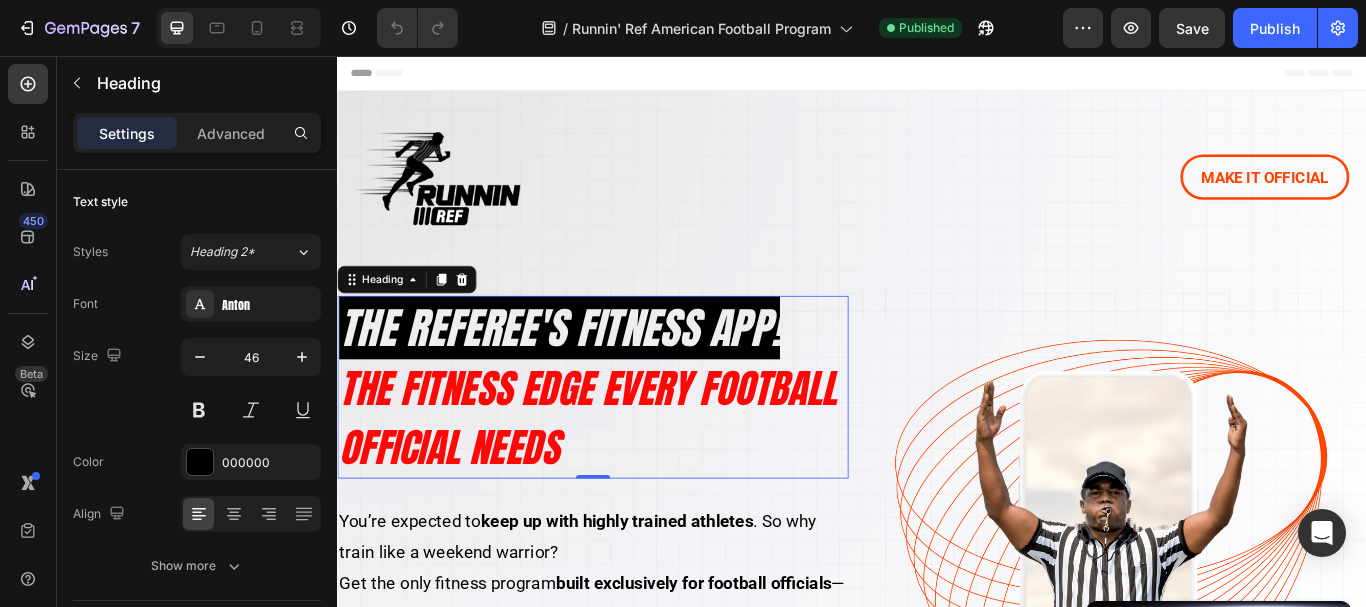 click on "The REFEREE's fitness app!   The FITNESS Edge Every Football Official Needs" at bounding box center (635, 442) 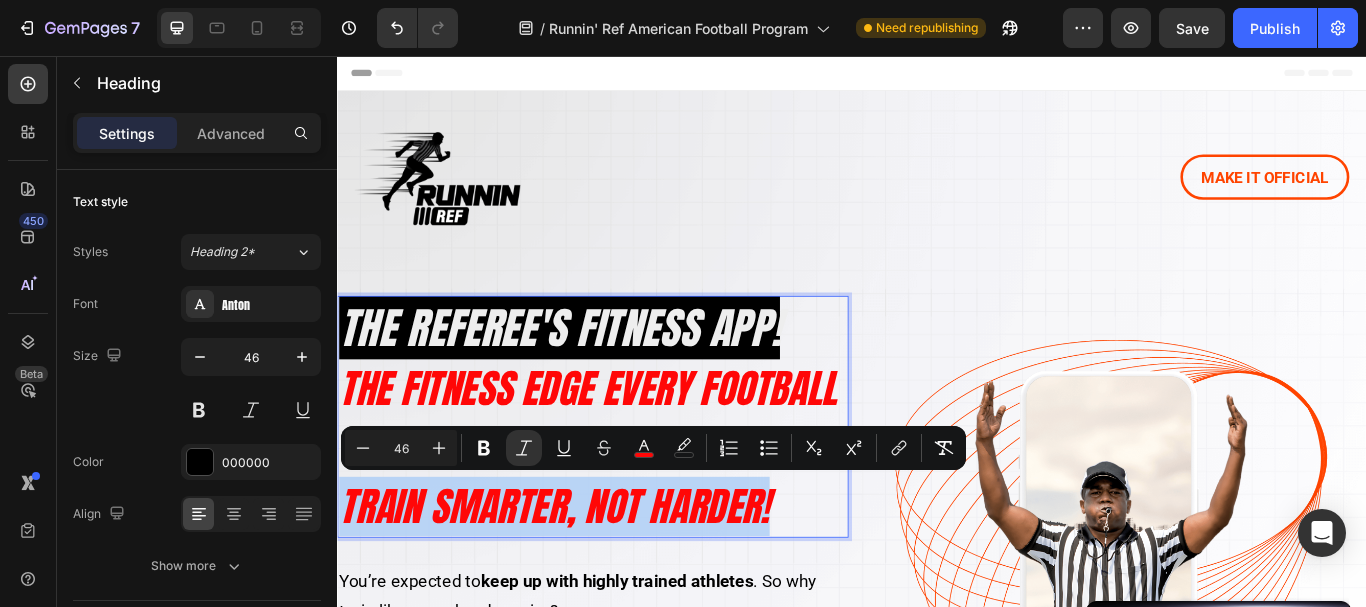drag, startPoint x: 841, startPoint y: 571, endPoint x: 667, endPoint y: 519, distance: 181.60396 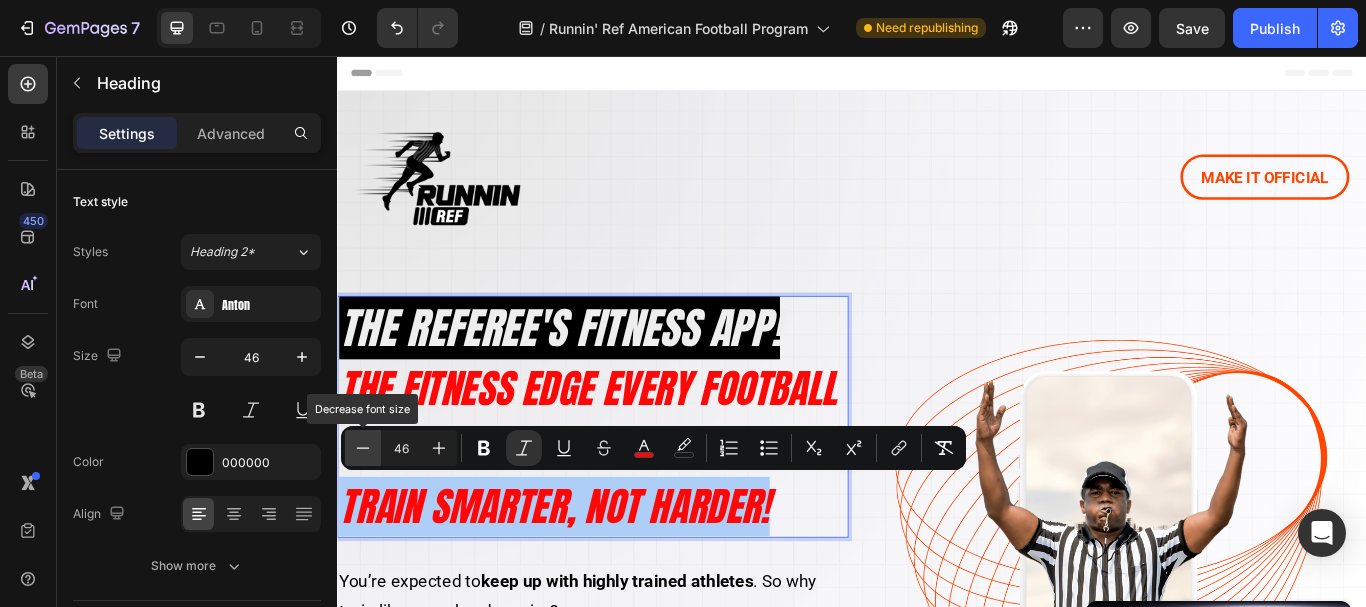 click 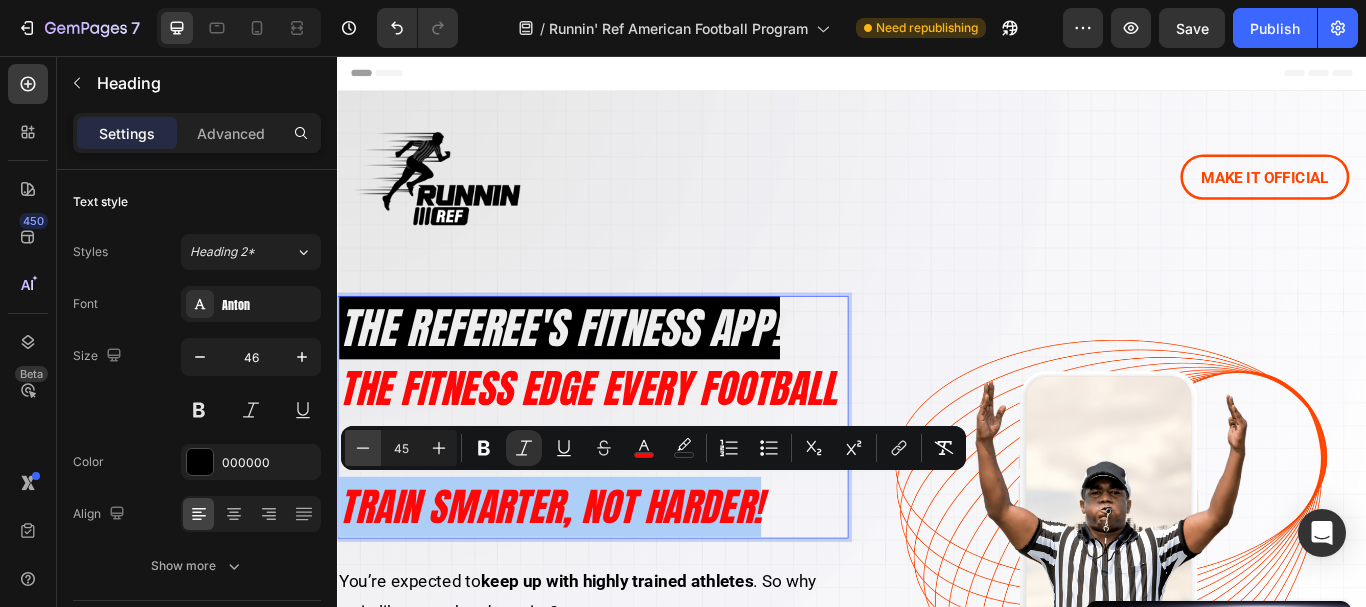 click 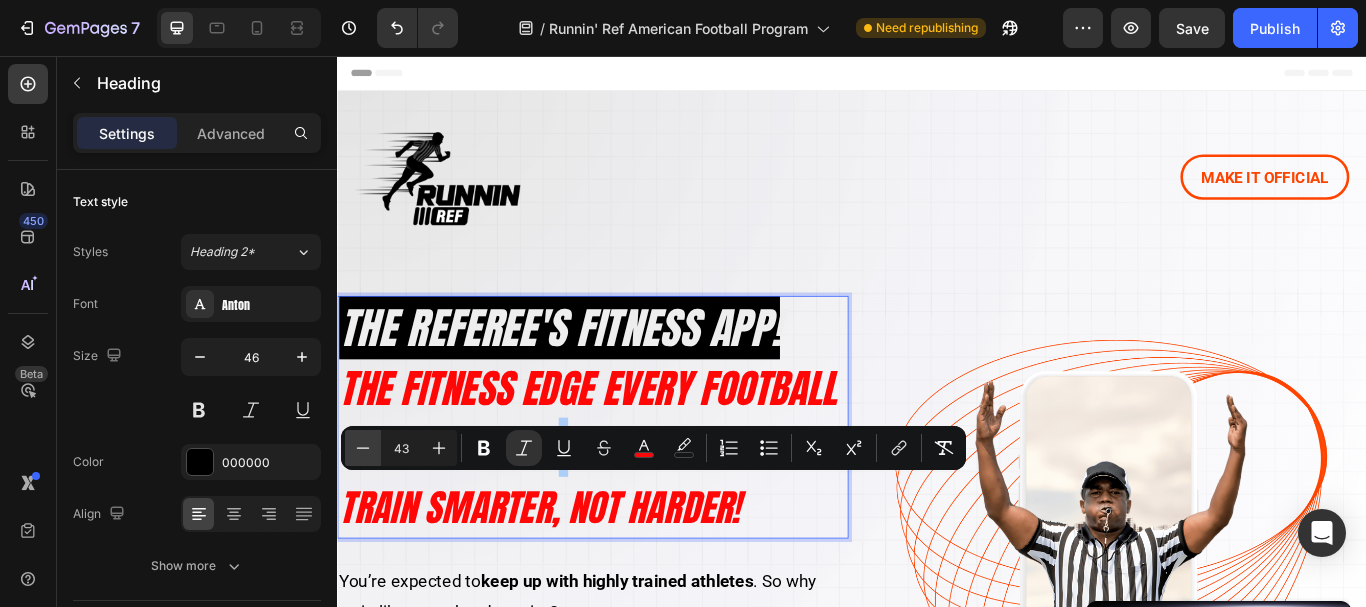 click 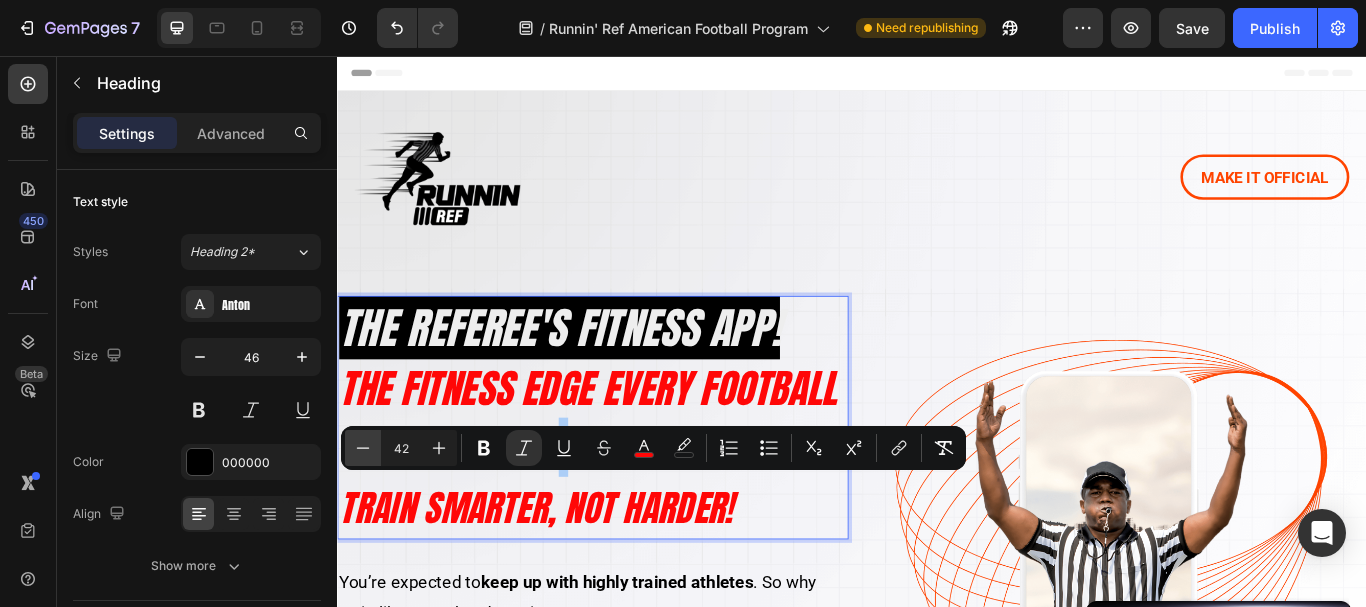 click 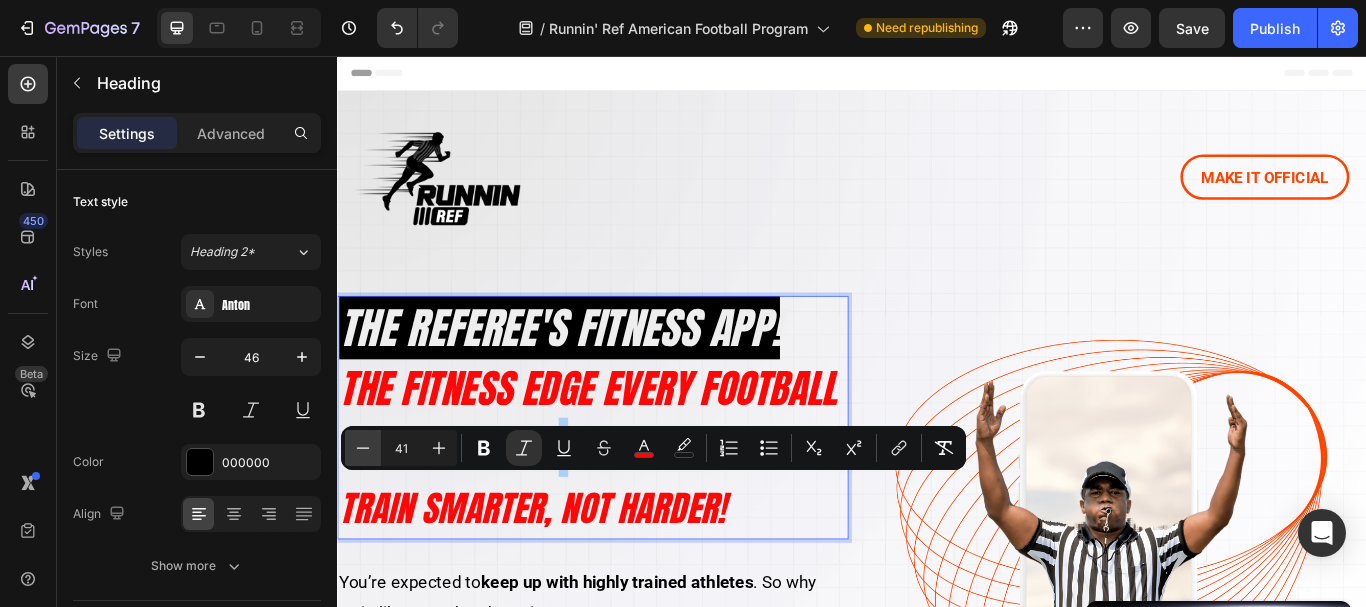 click 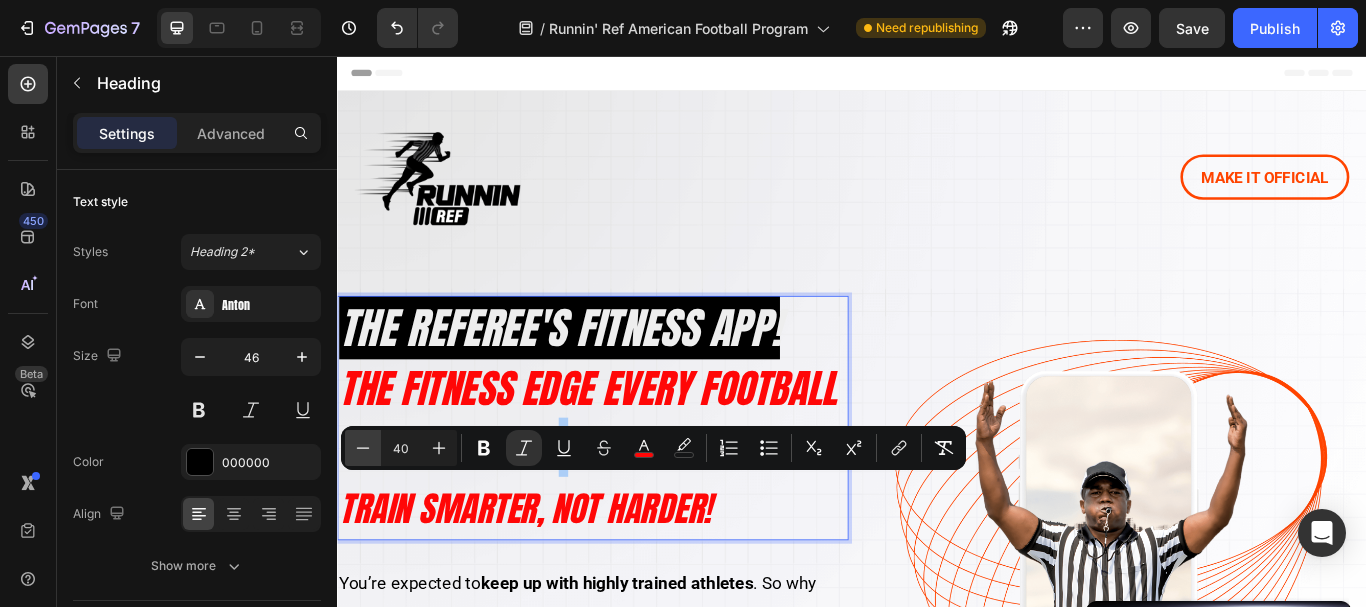 click 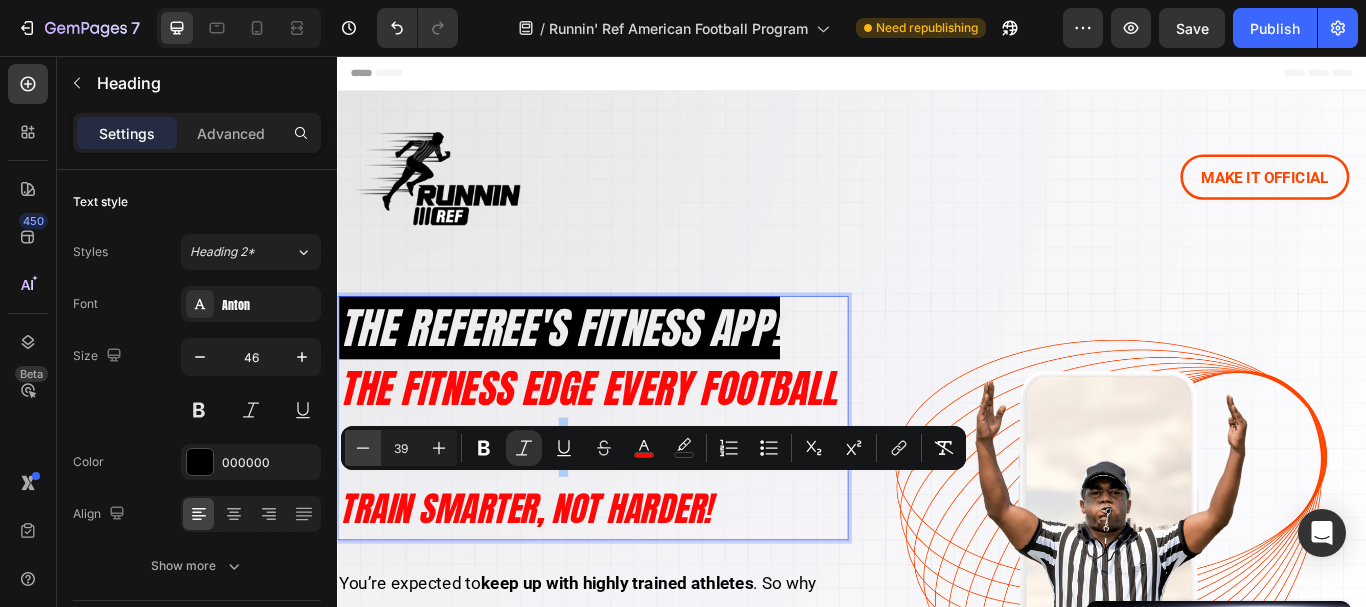 click 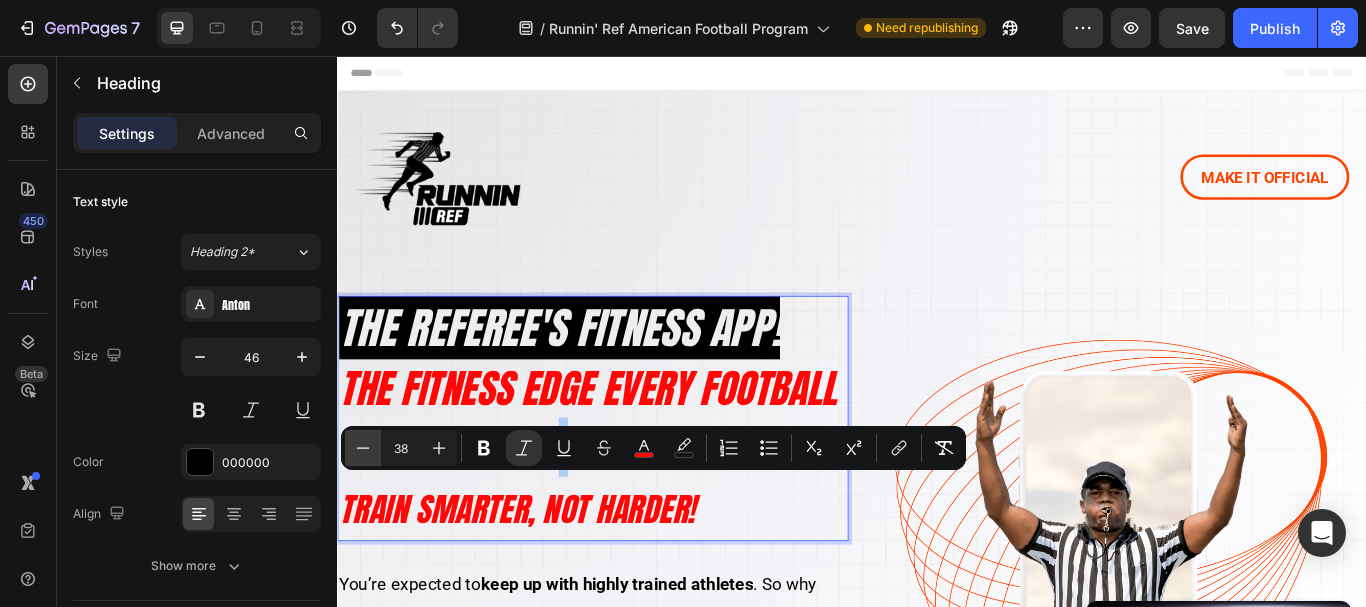 click 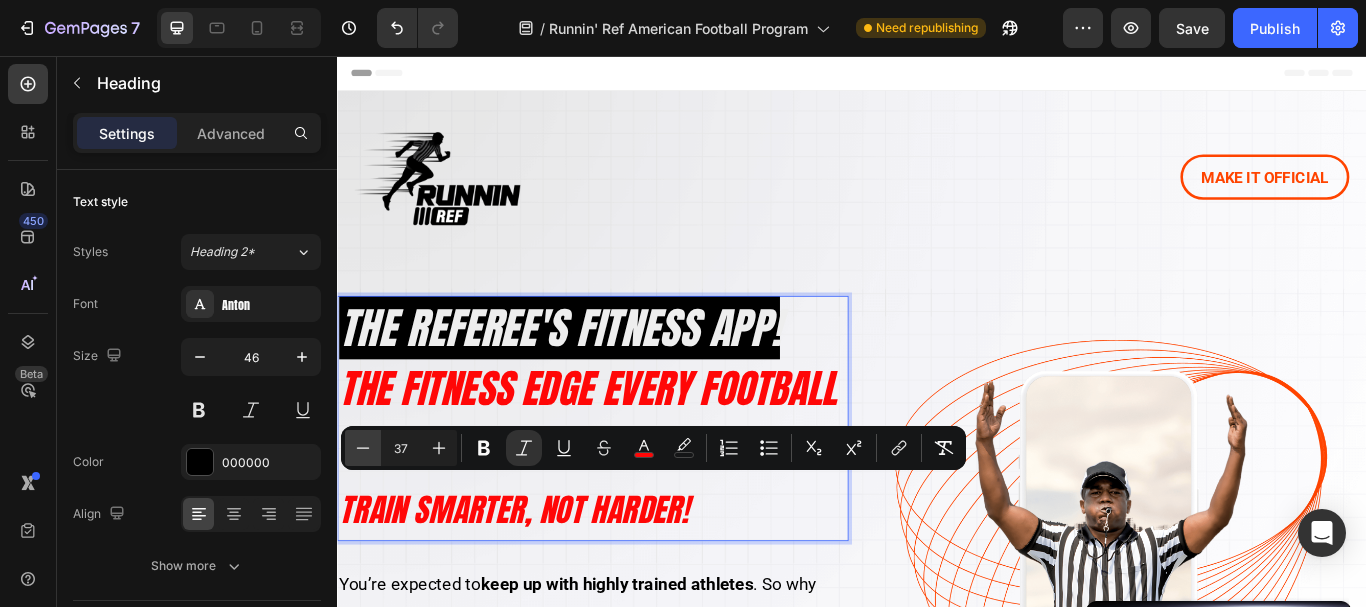 click 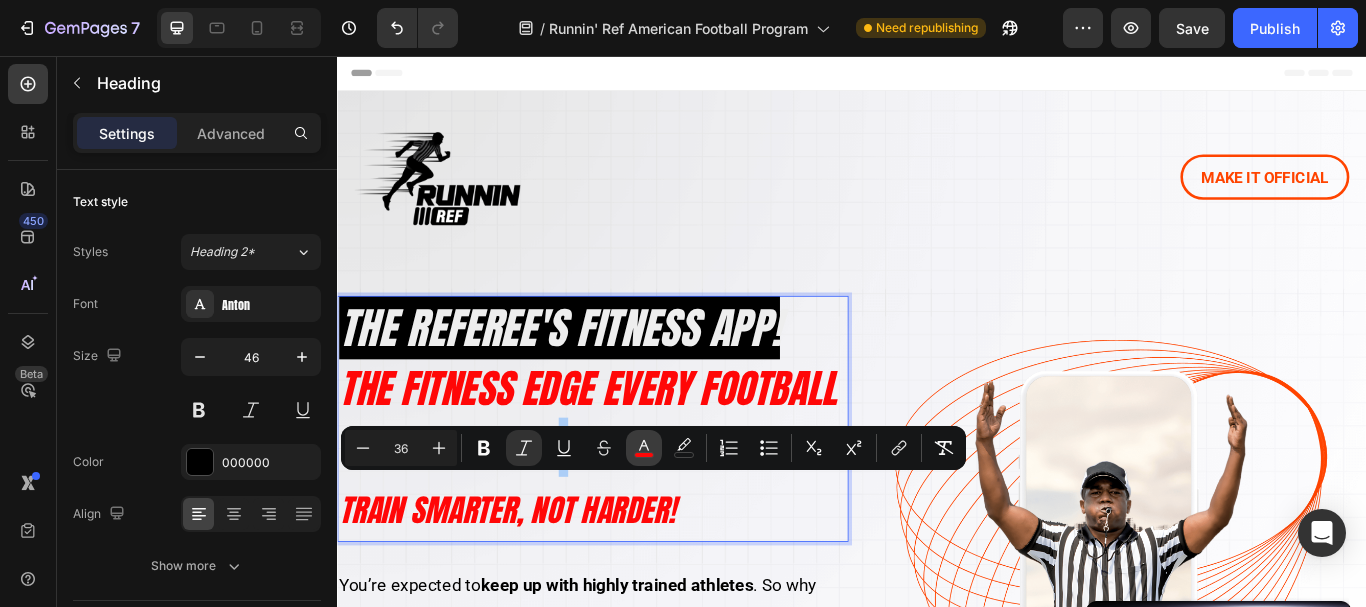 click 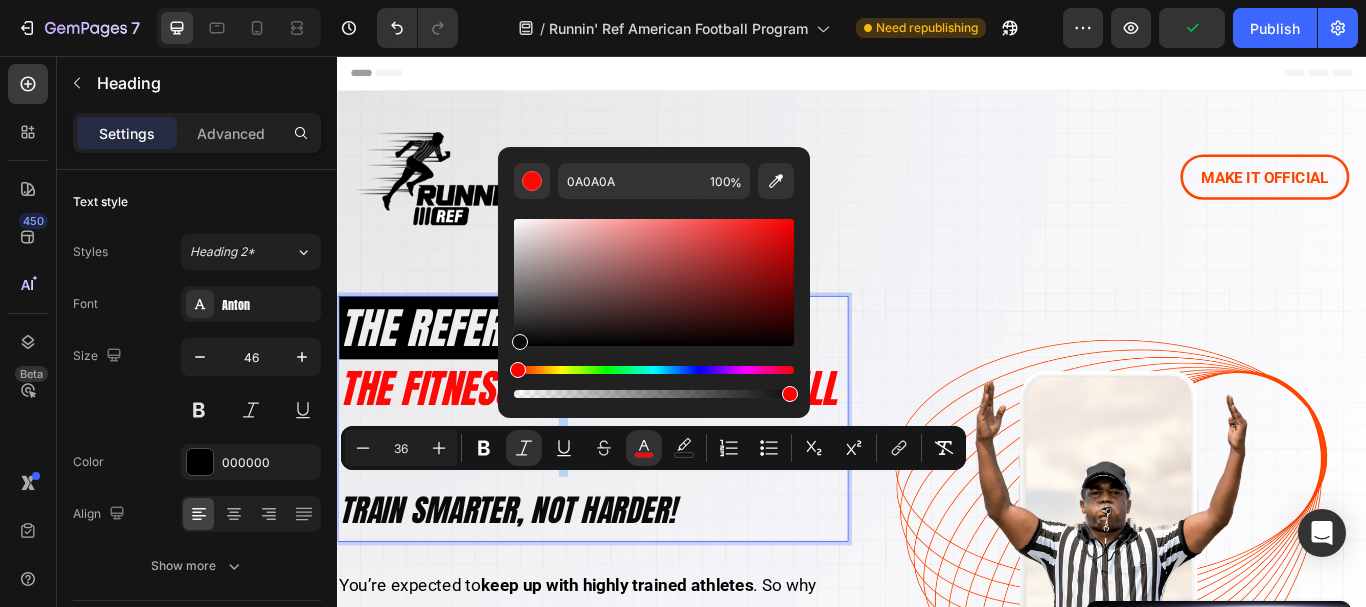 click at bounding box center [654, 282] 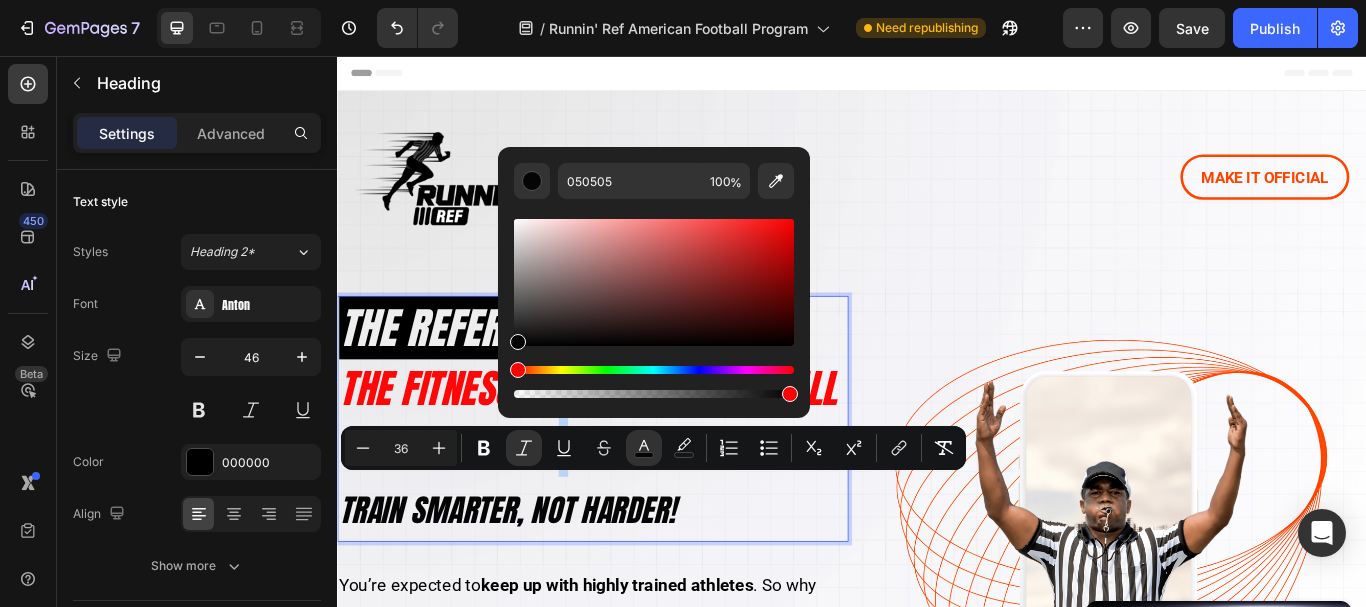 type on "000000" 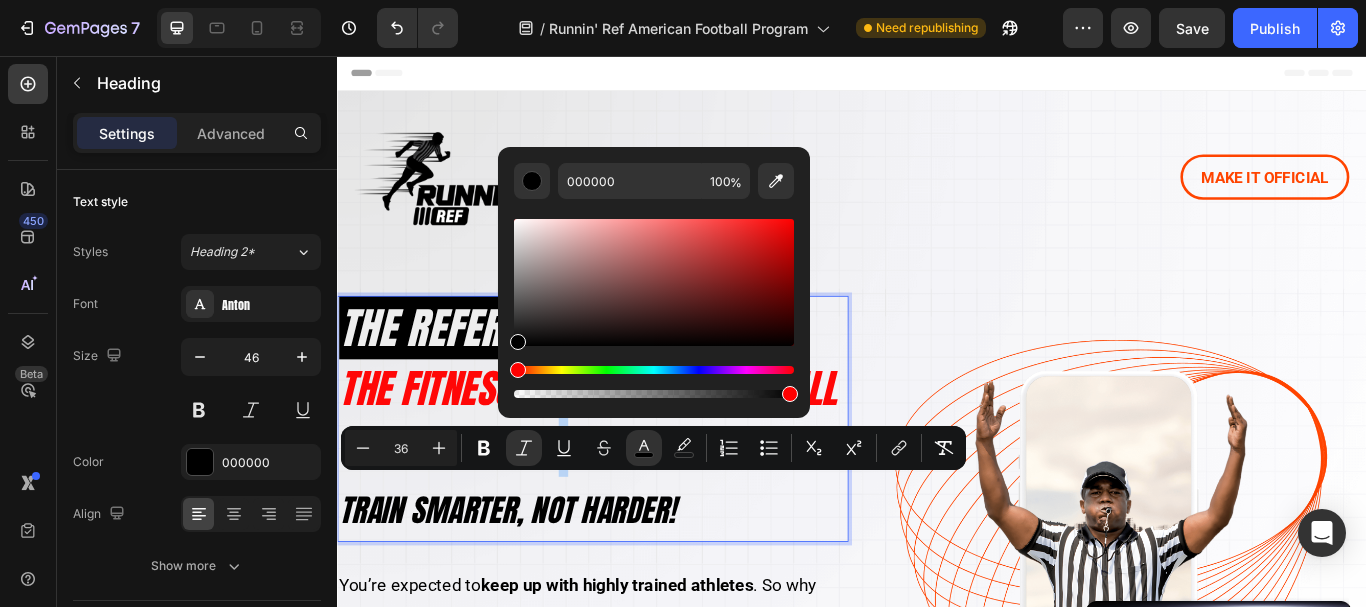 drag, startPoint x: 519, startPoint y: 340, endPoint x: 512, endPoint y: 349, distance: 11.401754 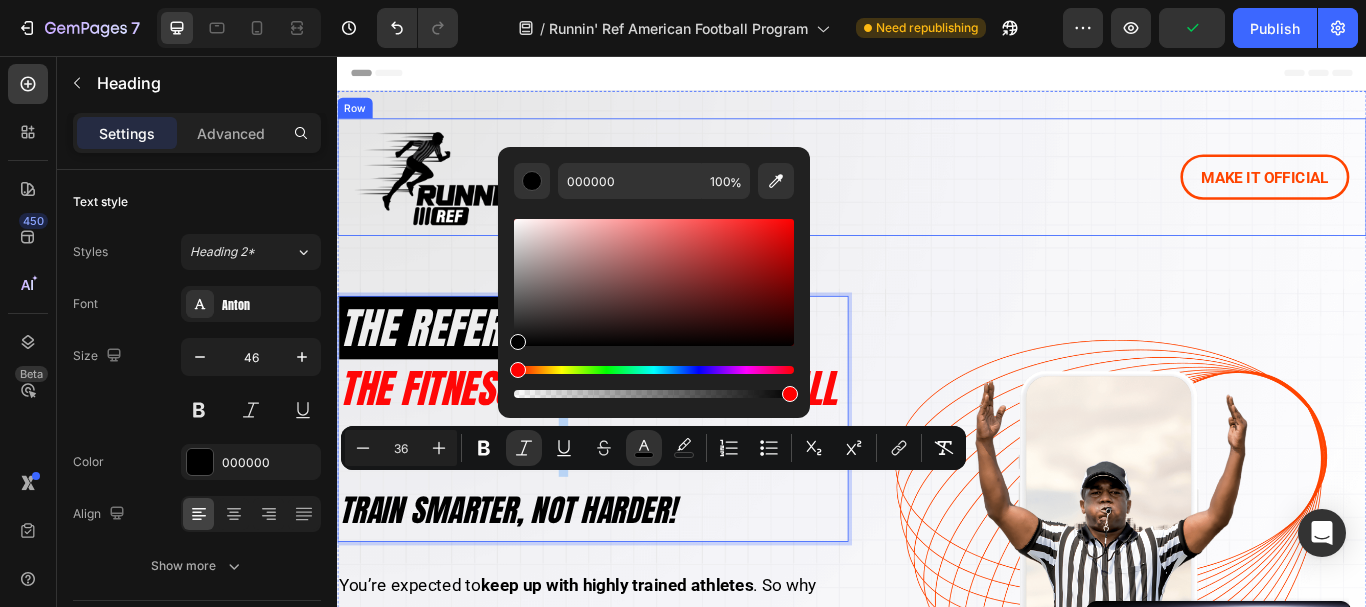 click on "MAKE IT OFFICIAL Button" at bounding box center (1229, 197) 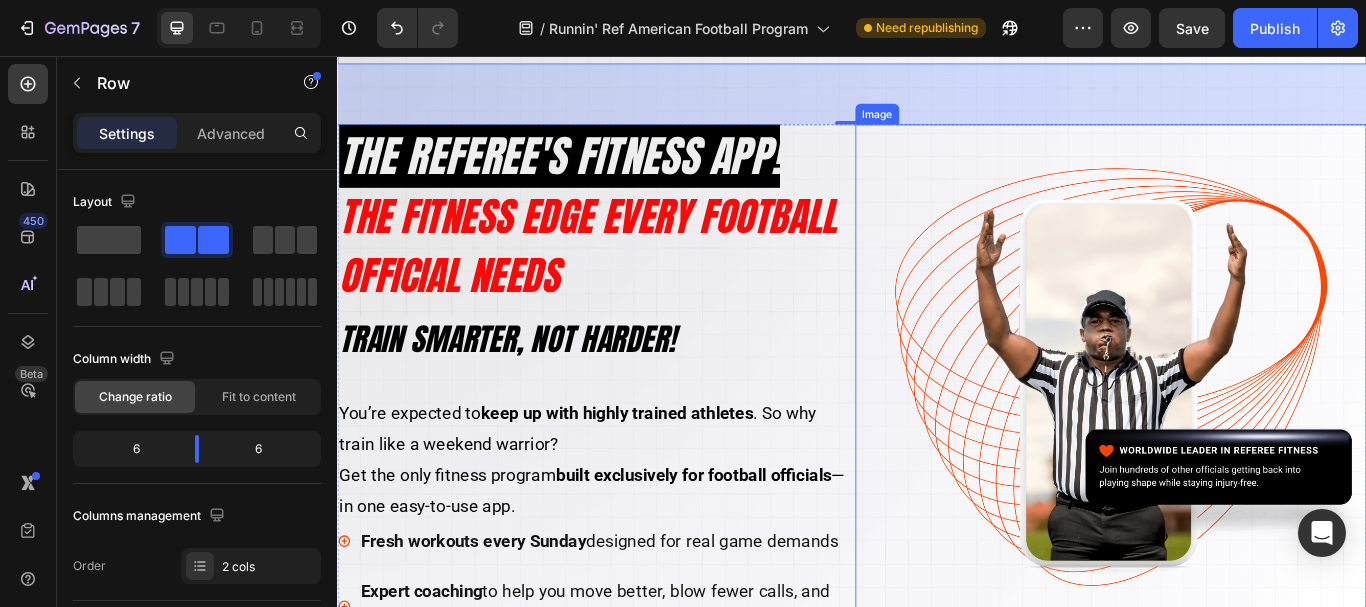 scroll, scrollTop: 0, scrollLeft: 0, axis: both 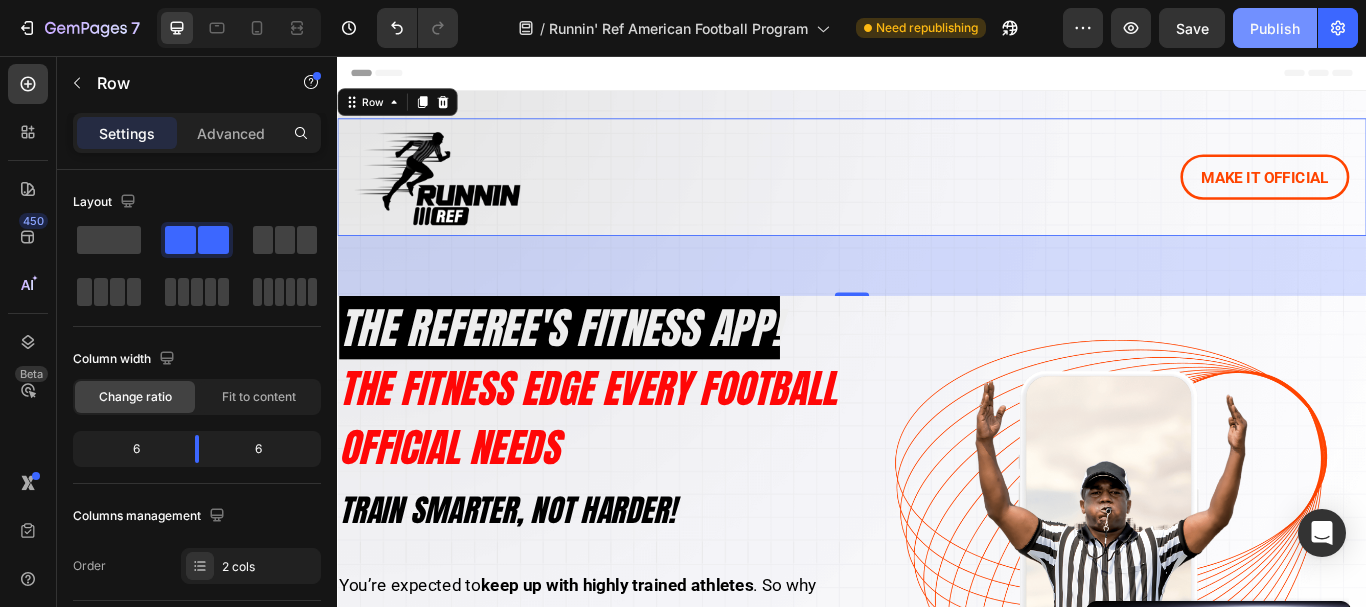 click on "Publish" at bounding box center (1275, 28) 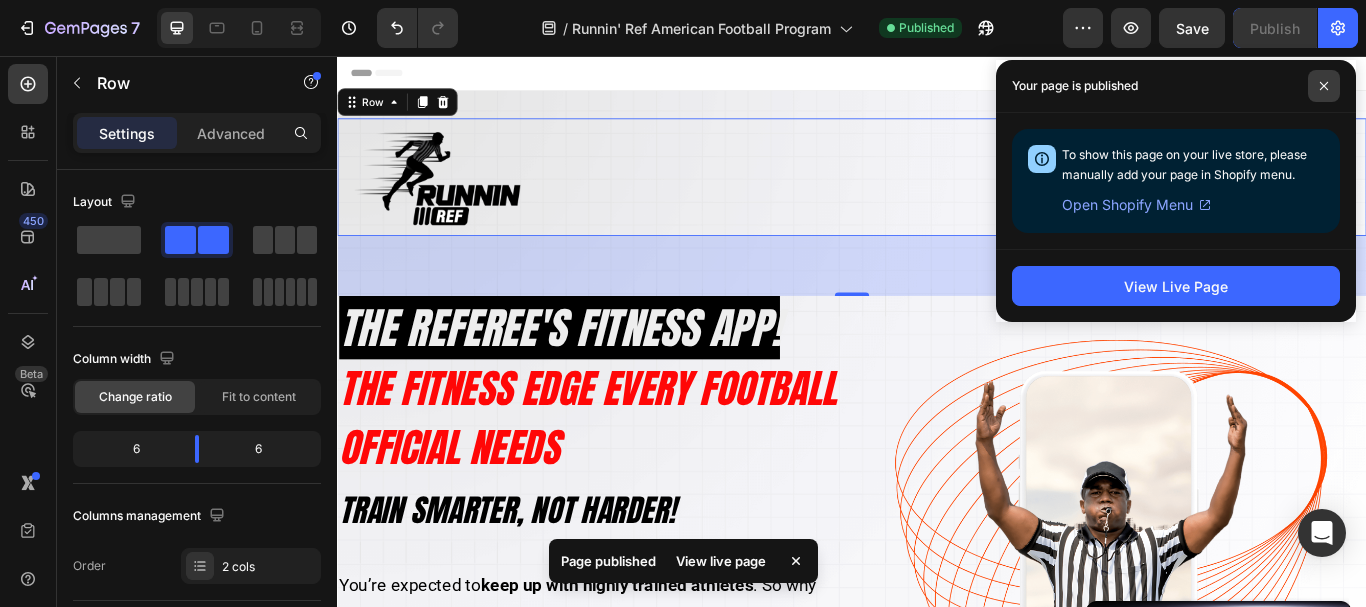 click 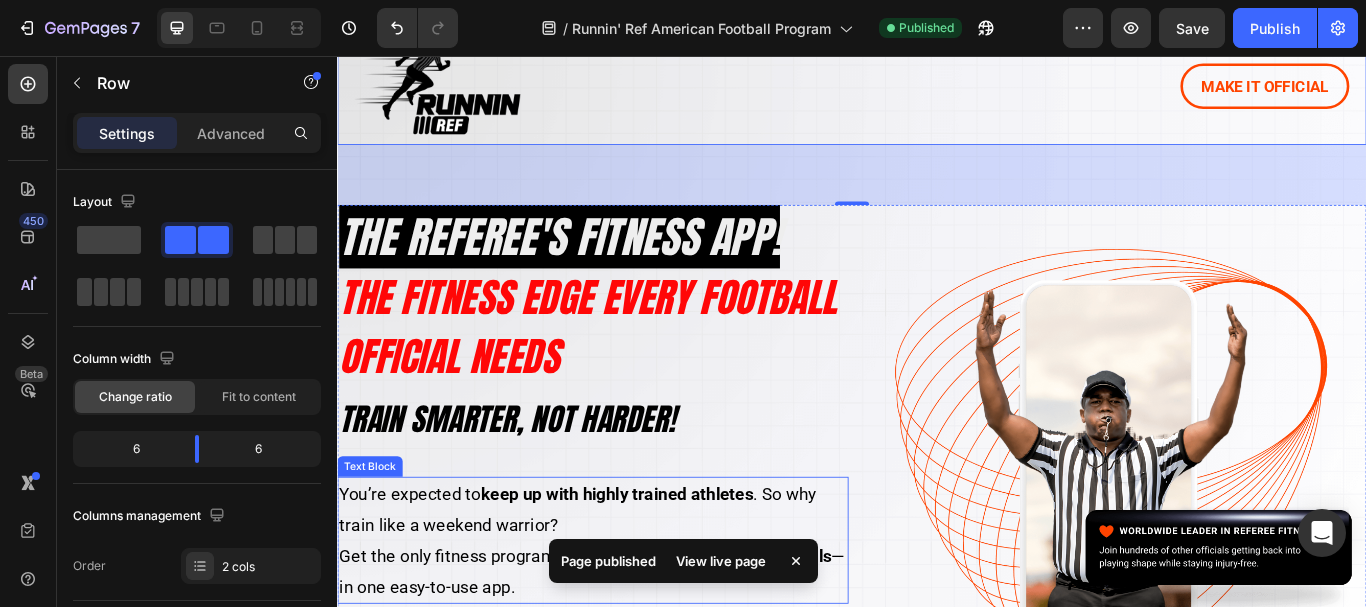 scroll, scrollTop: 200, scrollLeft: 0, axis: vertical 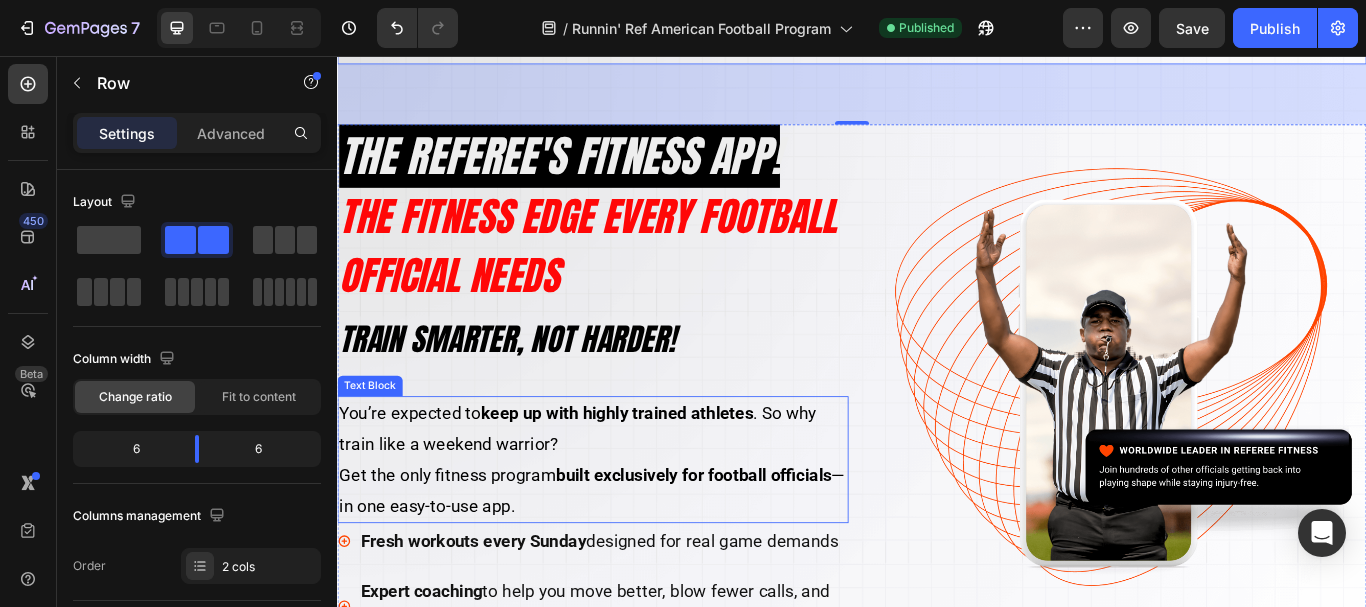 click on "Get the only fitness program  built exclusively for football officials —in one easy-to-use app." at bounding box center [635, 563] 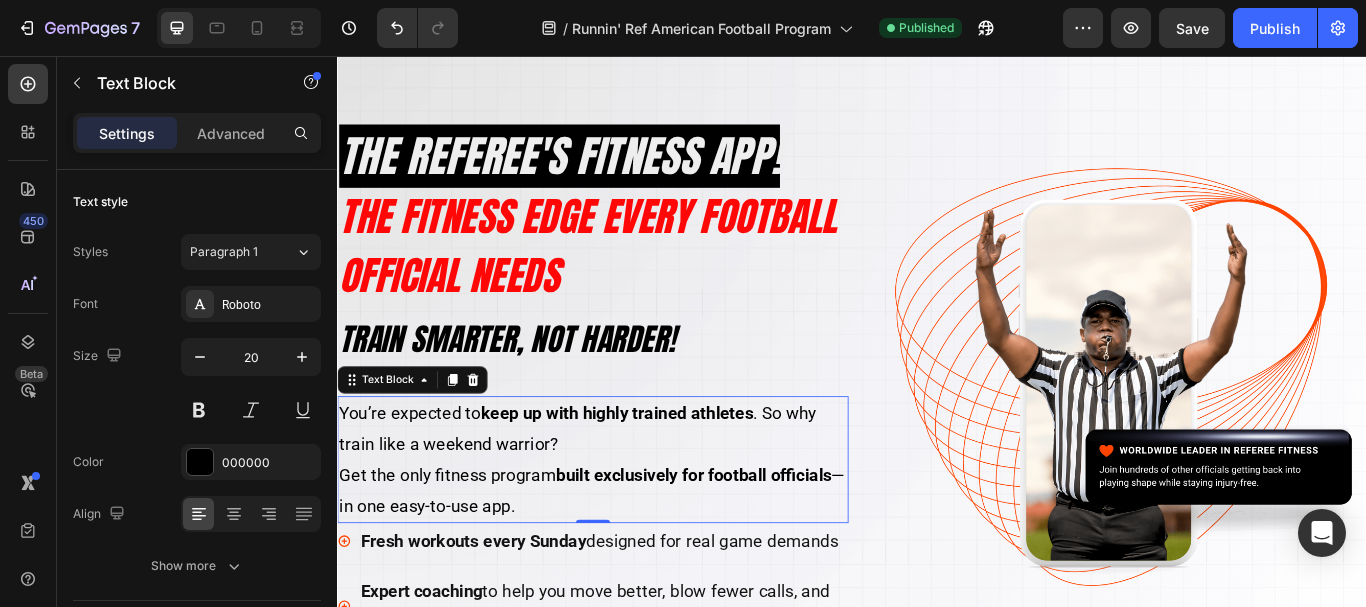 click on "Get the only fitness program  built exclusively for football officials —in one easy-to-use app." at bounding box center (635, 563) 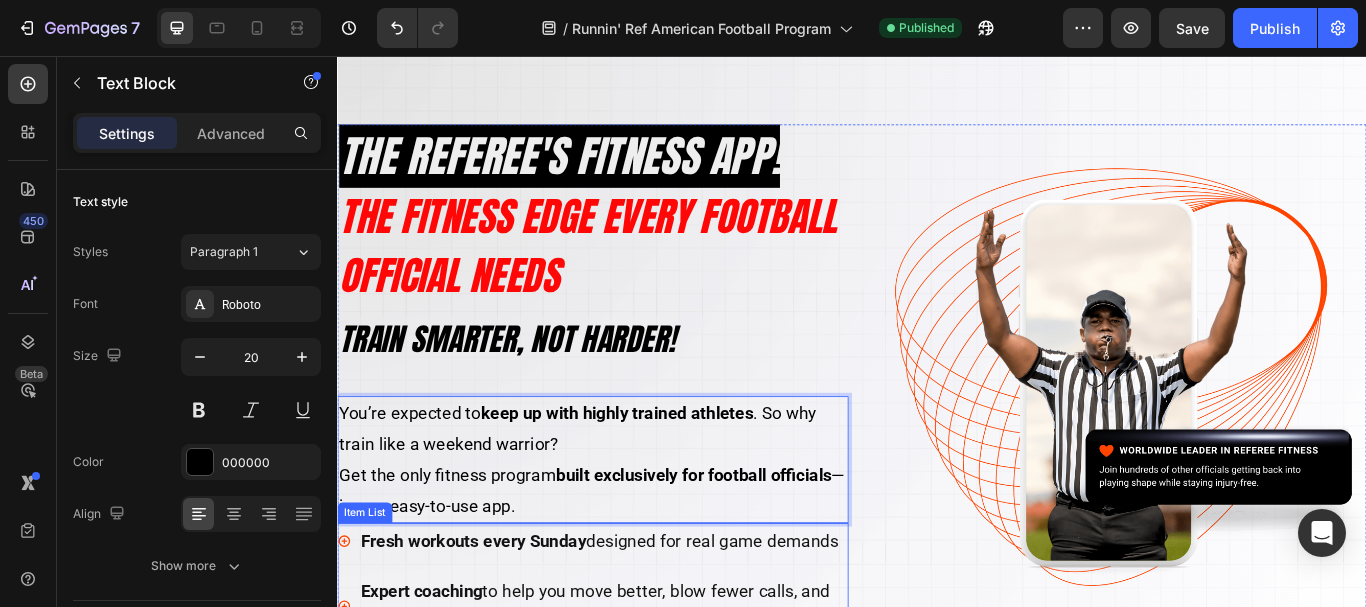 click on "Fresh workouts every Sunday  designed for real game demands" at bounding box center (635, 622) 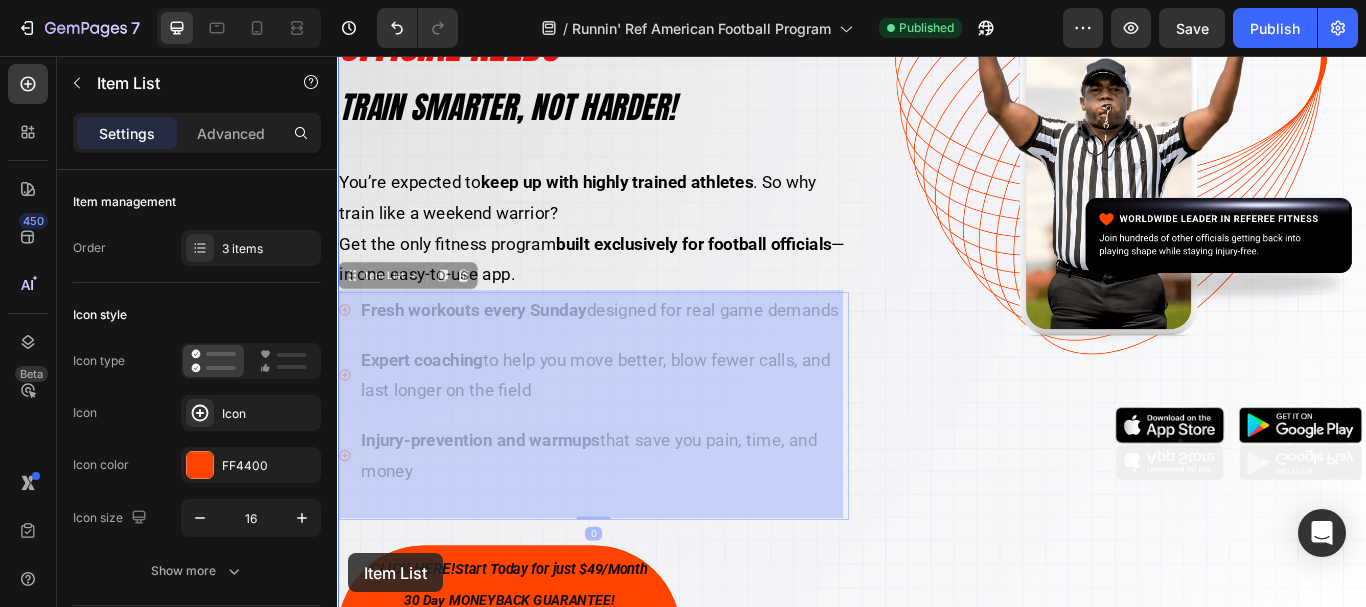 scroll, scrollTop: 632, scrollLeft: 0, axis: vertical 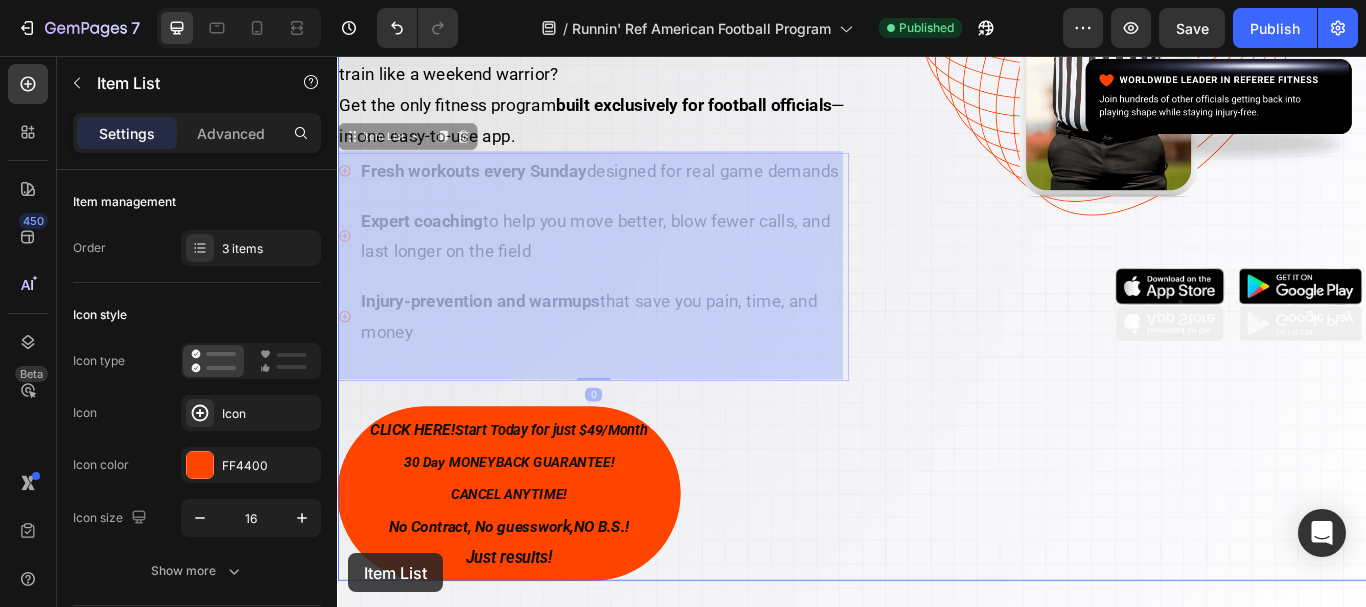 click on "Header Icon Icon Icon Icon Icon Icon List Loved by +3,291 Officials Text Block Row Row Section 1 Image MAKE IT OFFICIAL Button Row ⁠⁠⁠⁠⁠⁠⁠  The REFEREE's fitness app!   The FITNESS Edge Every Football Official Needs Train smarter, Not harder! Heading  The REFEREE fitness app   HELPING  football officials keep up with athletes Heading Row You’re expected to  keep up with highly trained athletes . So why train like a weekend warrior? Get the only fitness program  built exclusively for football officials —in one easy-to-use app. Text Block
Fresh workouts every Sunday  designed for real game demands
Expert coaching  to help you move better, blow fewer calls, and last longer on the field
Injury-prevention and warmups  that save you pain, time, and money Item List   0
Fresh workouts every Sunday  designed for real game demands
Expert coaching
Injury-prevention and warmups Item List   0 Button Row" at bounding box center (937, 4593) 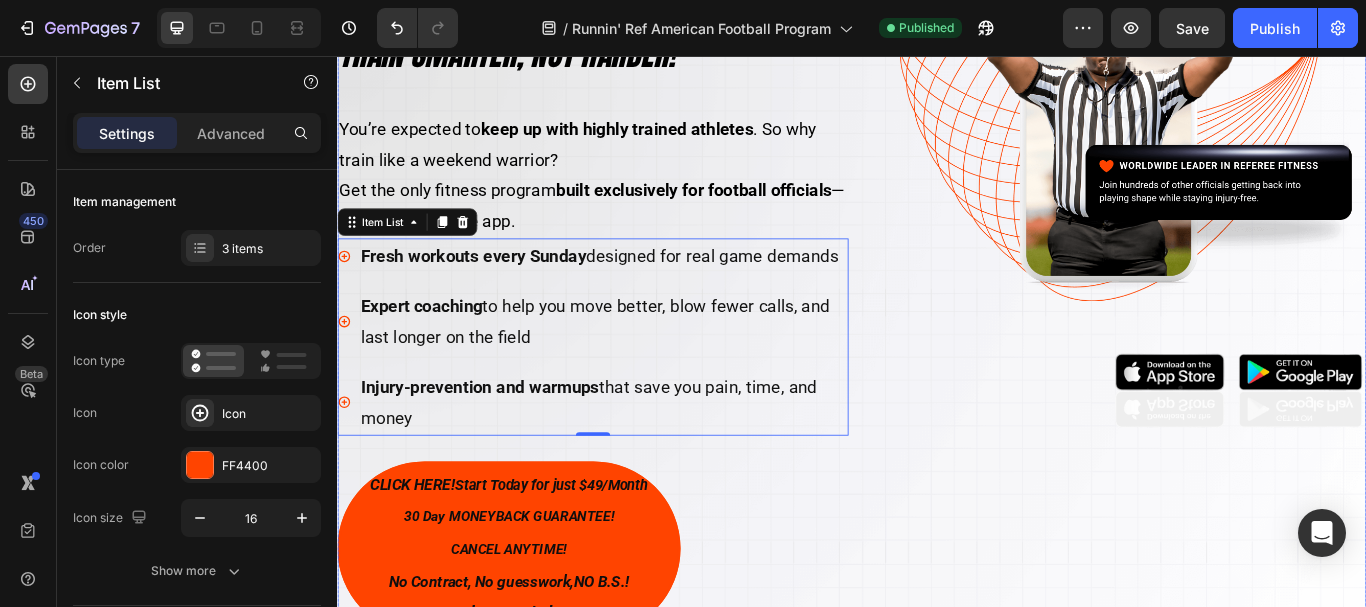 scroll, scrollTop: 432, scrollLeft: 0, axis: vertical 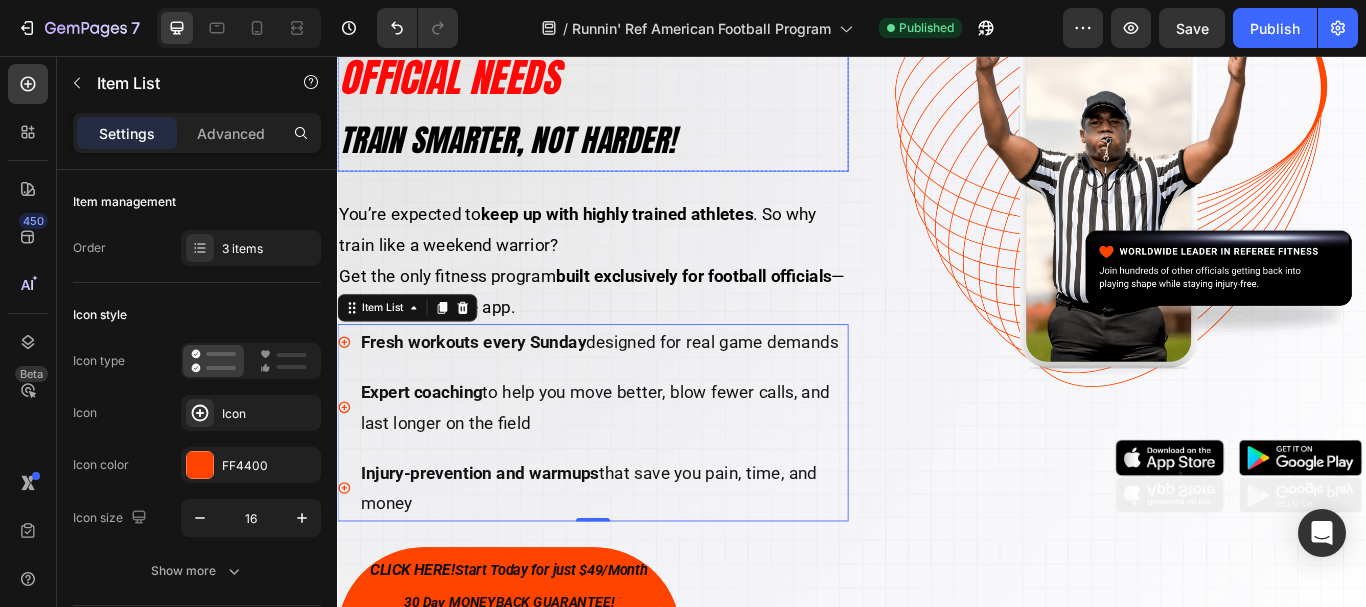 click on "⁠⁠⁠⁠⁠⁠⁠  The REFEREE's fitness app!   The FITNESS Edge Every Football Official Needs Train smarter, Not harder!" at bounding box center [635, 47] 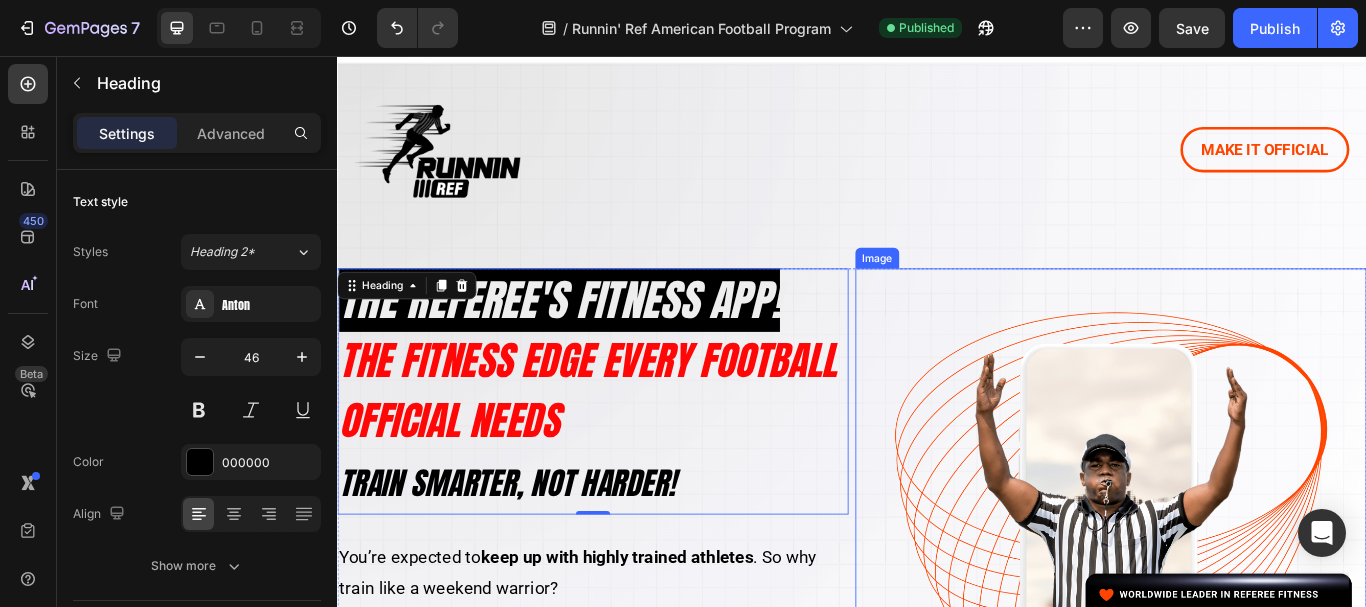 scroll, scrollTop: 0, scrollLeft: 0, axis: both 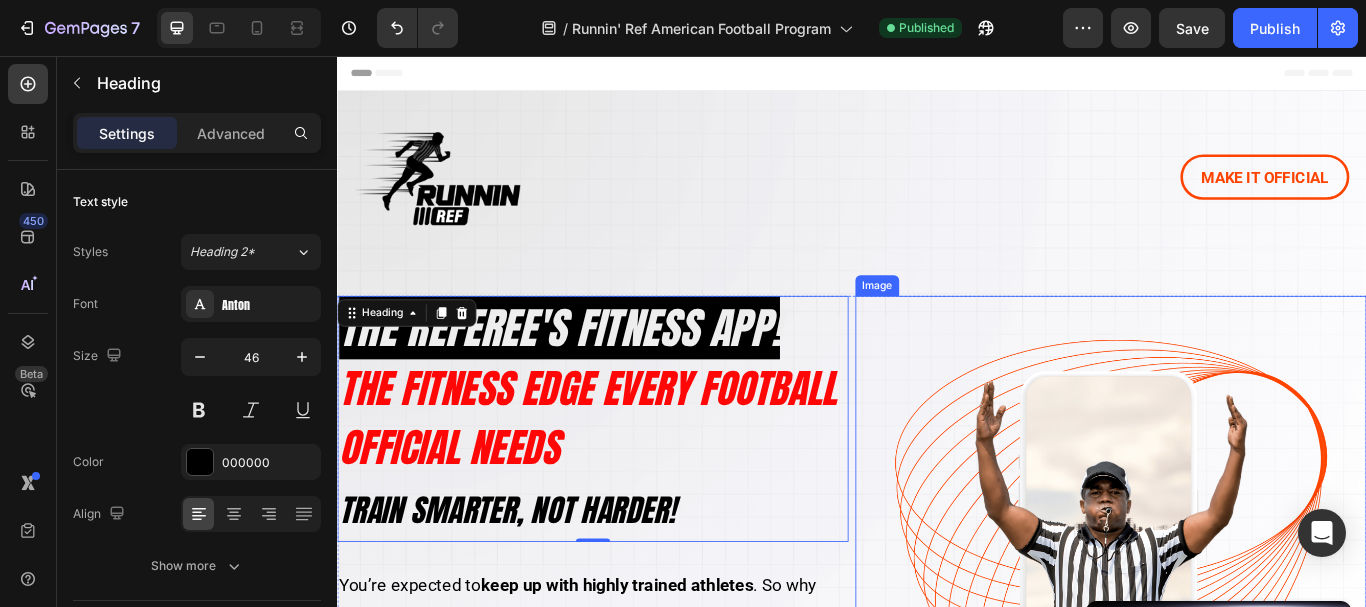 click at bounding box center [1239, 634] 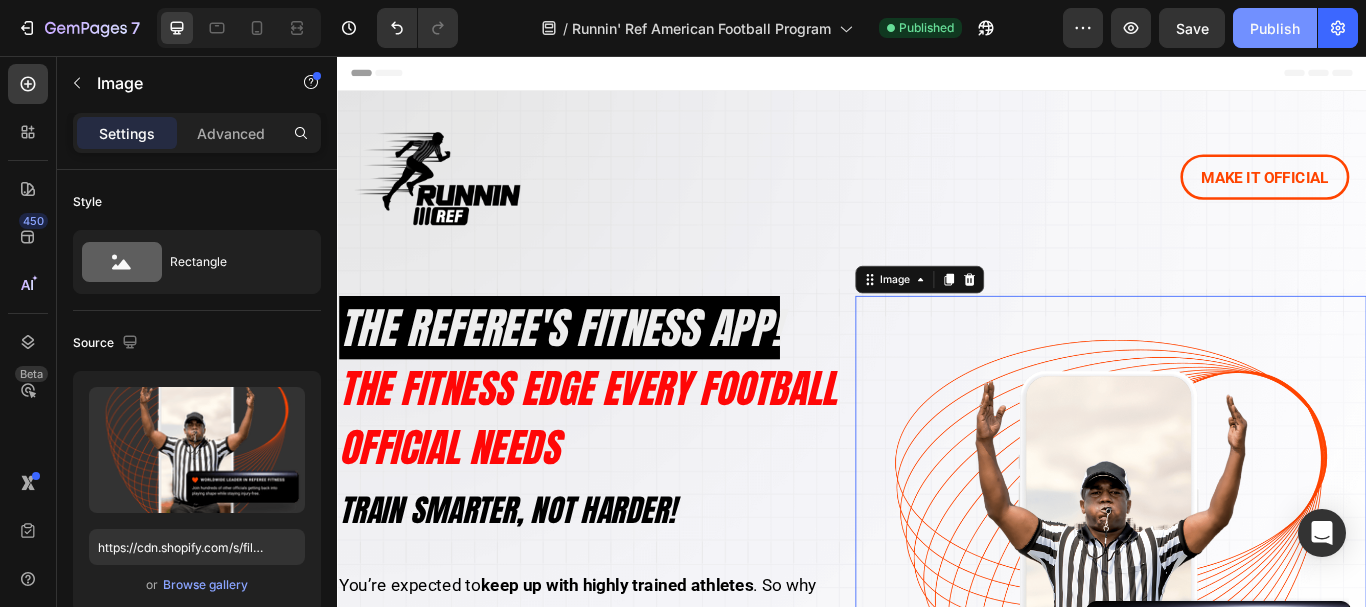click on "Publish" at bounding box center (1275, 28) 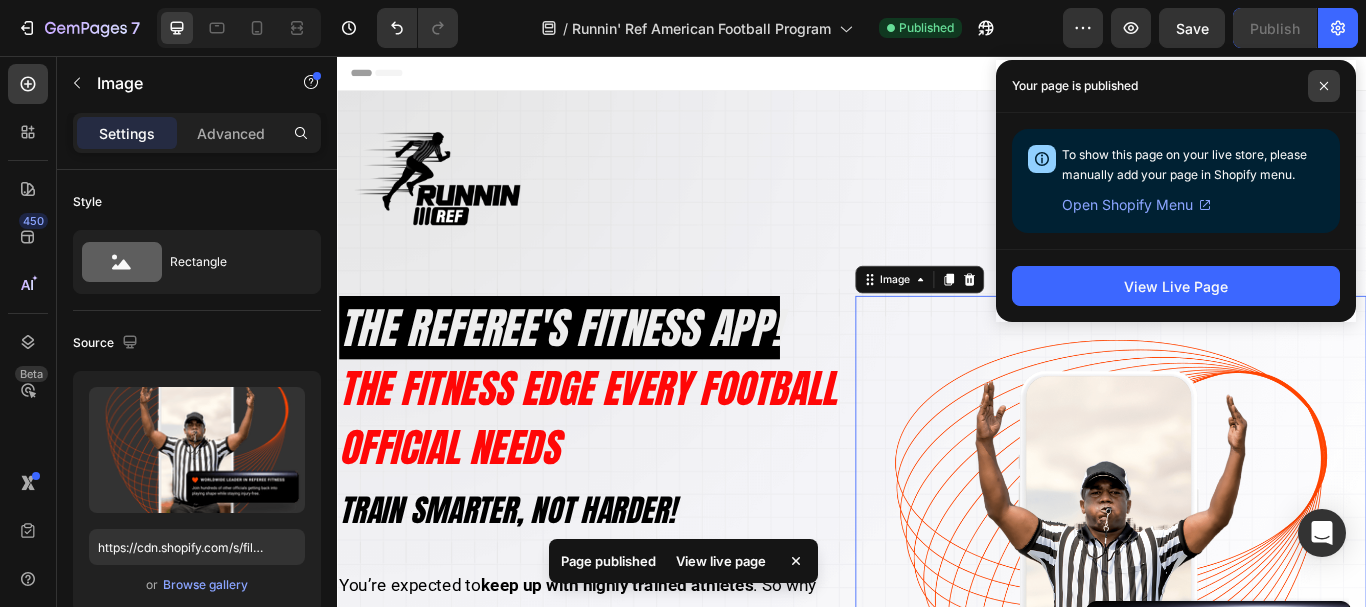 click 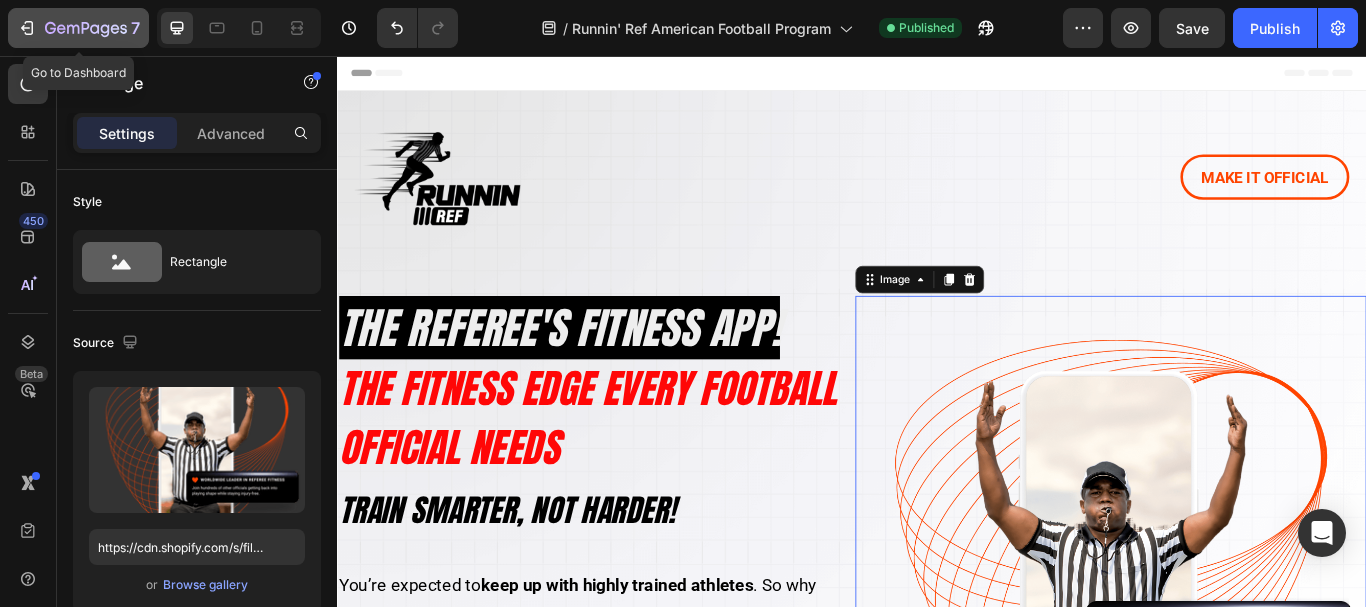 click 